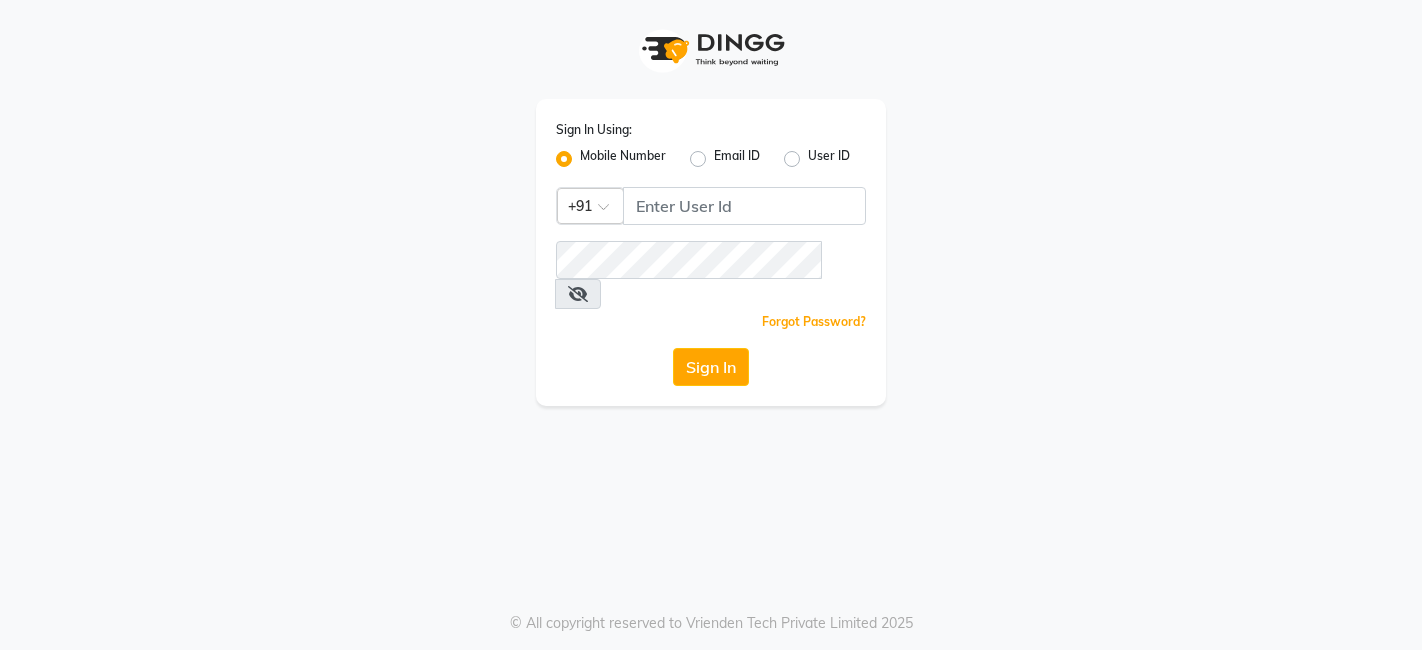 scroll, scrollTop: 0, scrollLeft: 0, axis: both 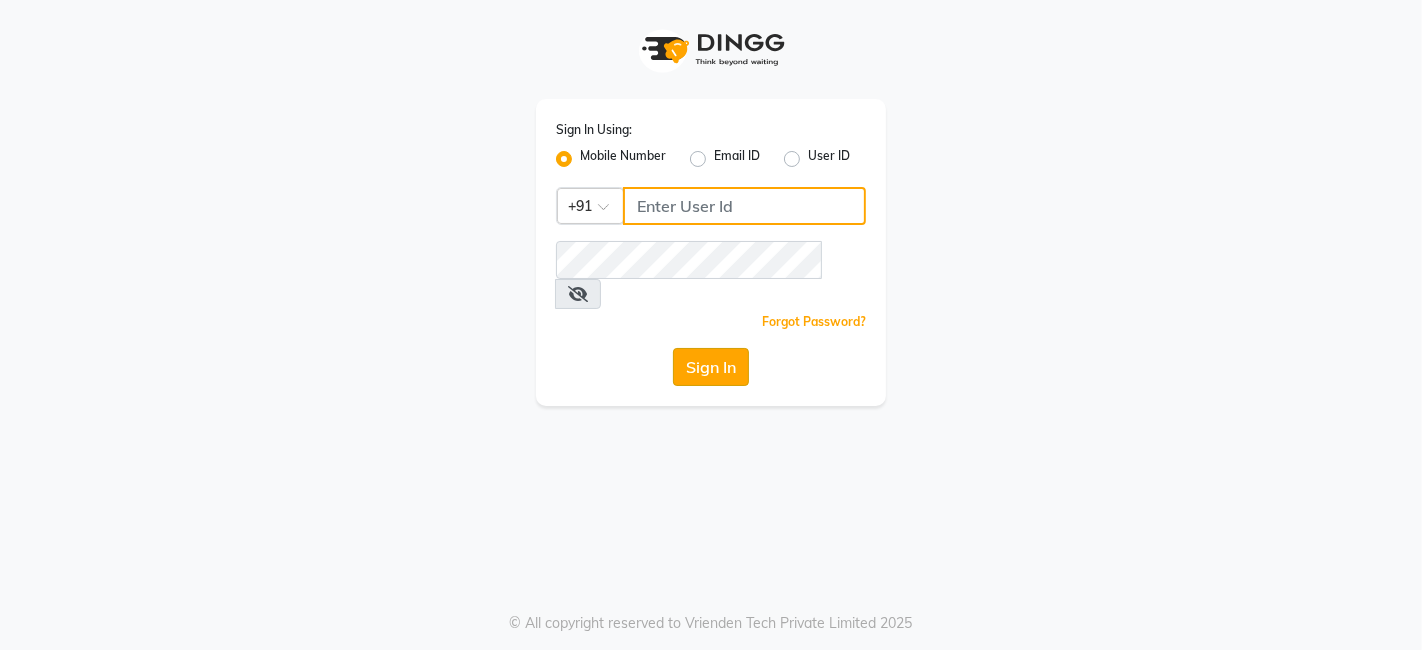 type on "[PHONE]" 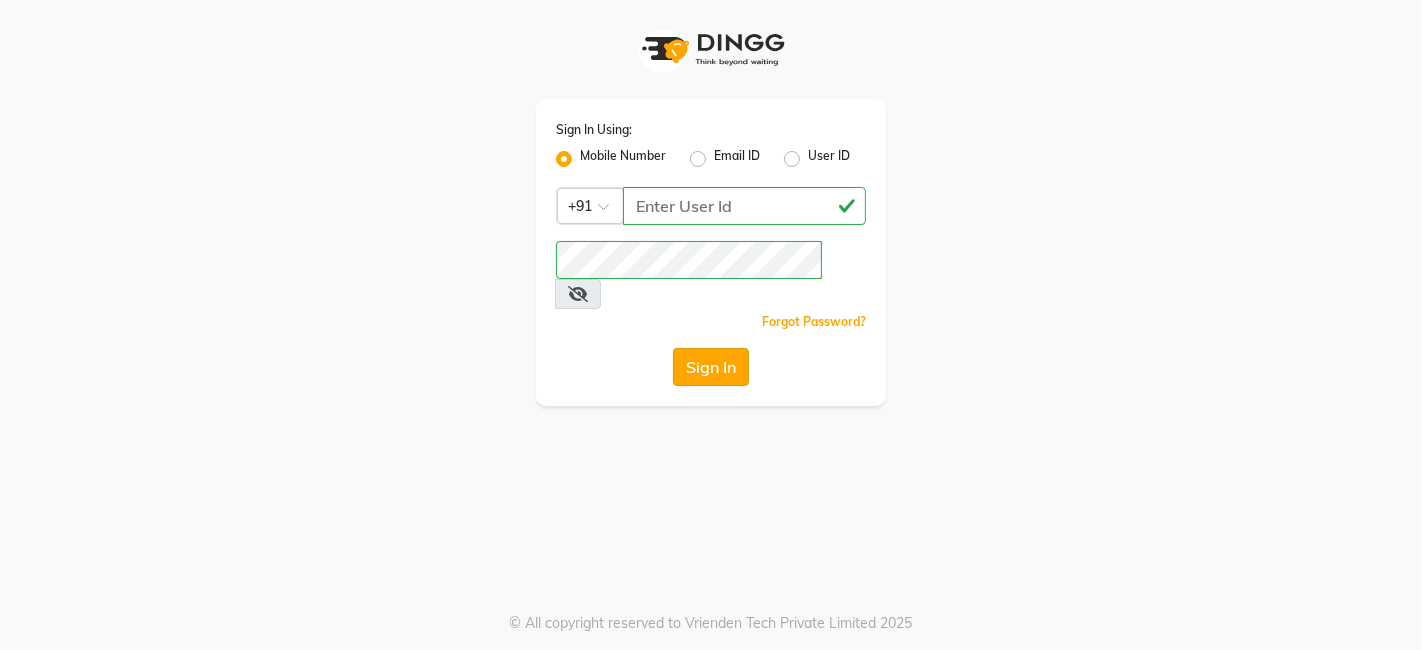 click on "Sign In" 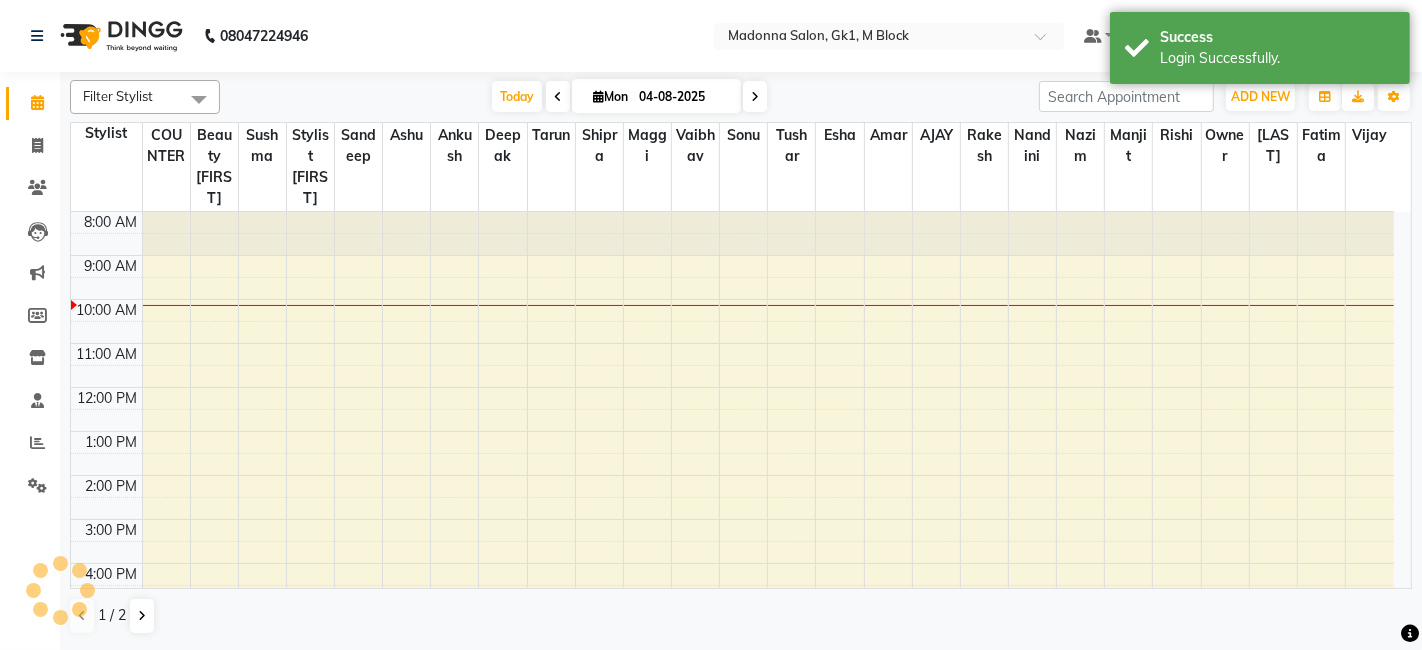 scroll, scrollTop: 0, scrollLeft: 0, axis: both 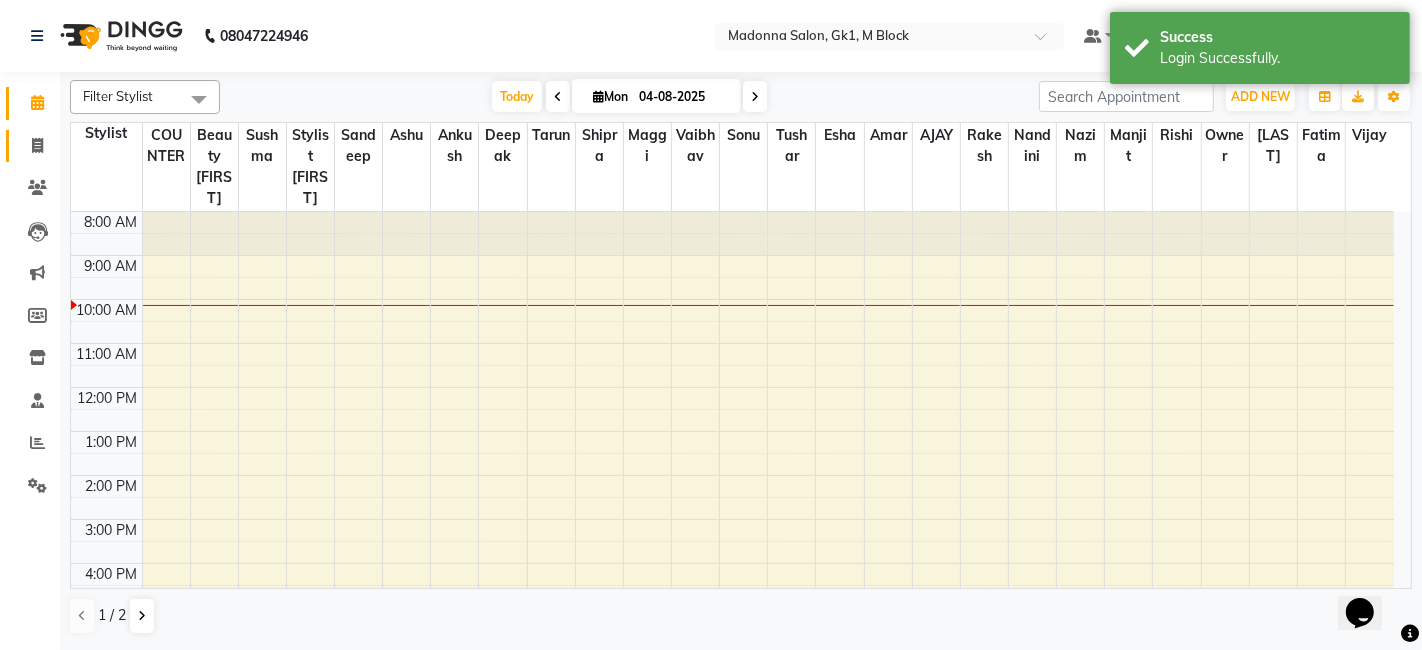 click 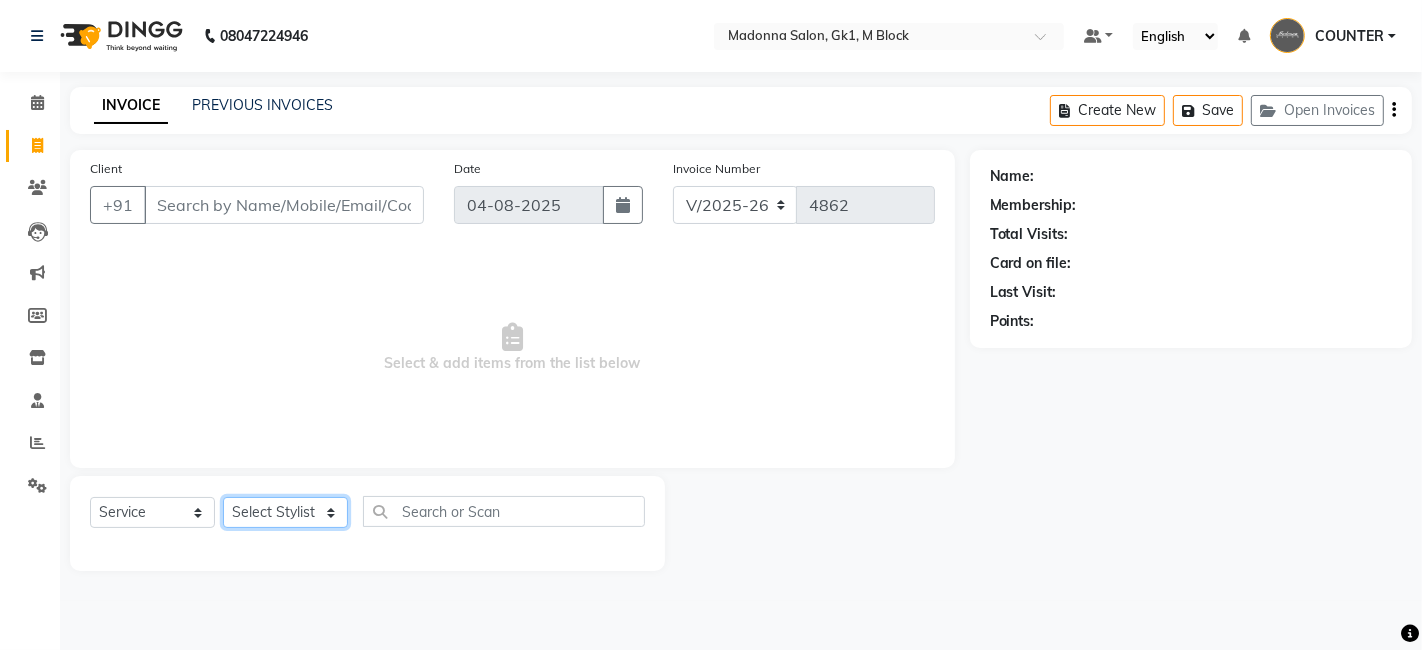 click on "Select Stylist AJAY Amar Ankush Ashu Beauty Tanuja COUNTER Deepak Esha Fatima Husain Maggi Manjit Nandini Nazim Owner Owner Rakesh Rishi Sandeep Shipra Sonu Stylist Rajesh Sushma Tarun Tushar Vaibhav Vijay  Vipin" 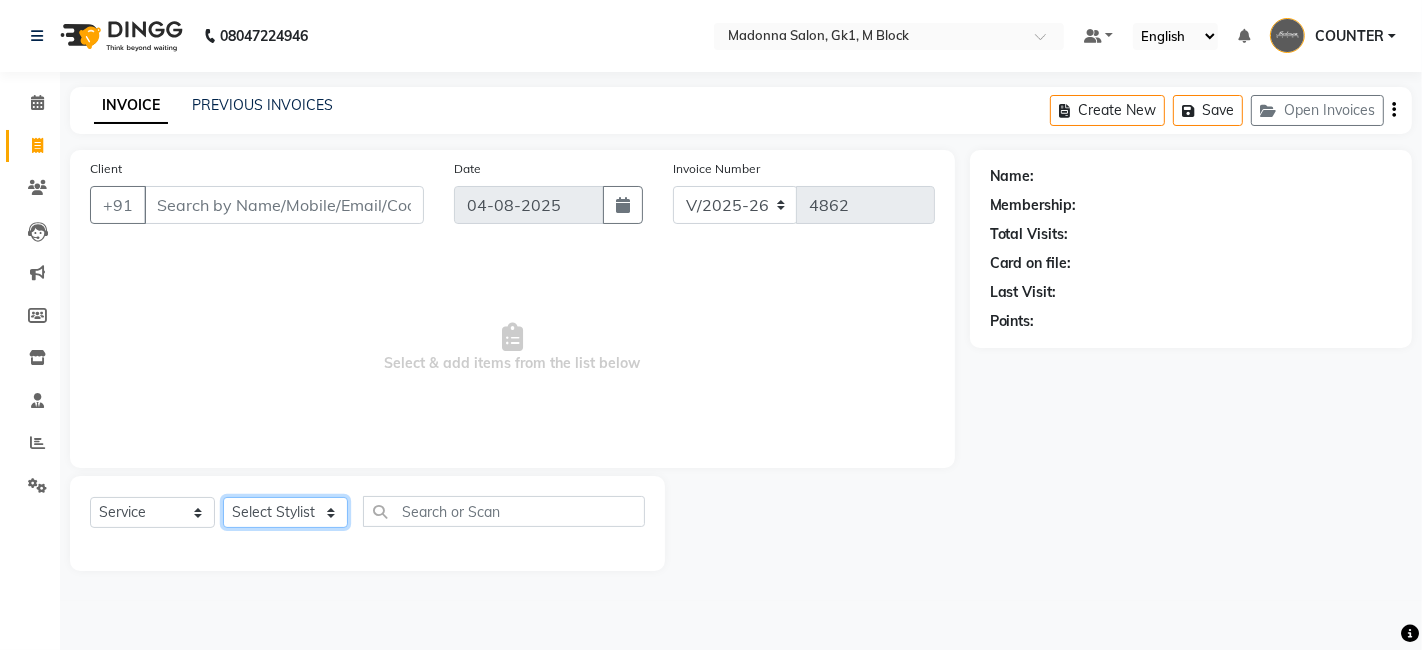 select on "47641" 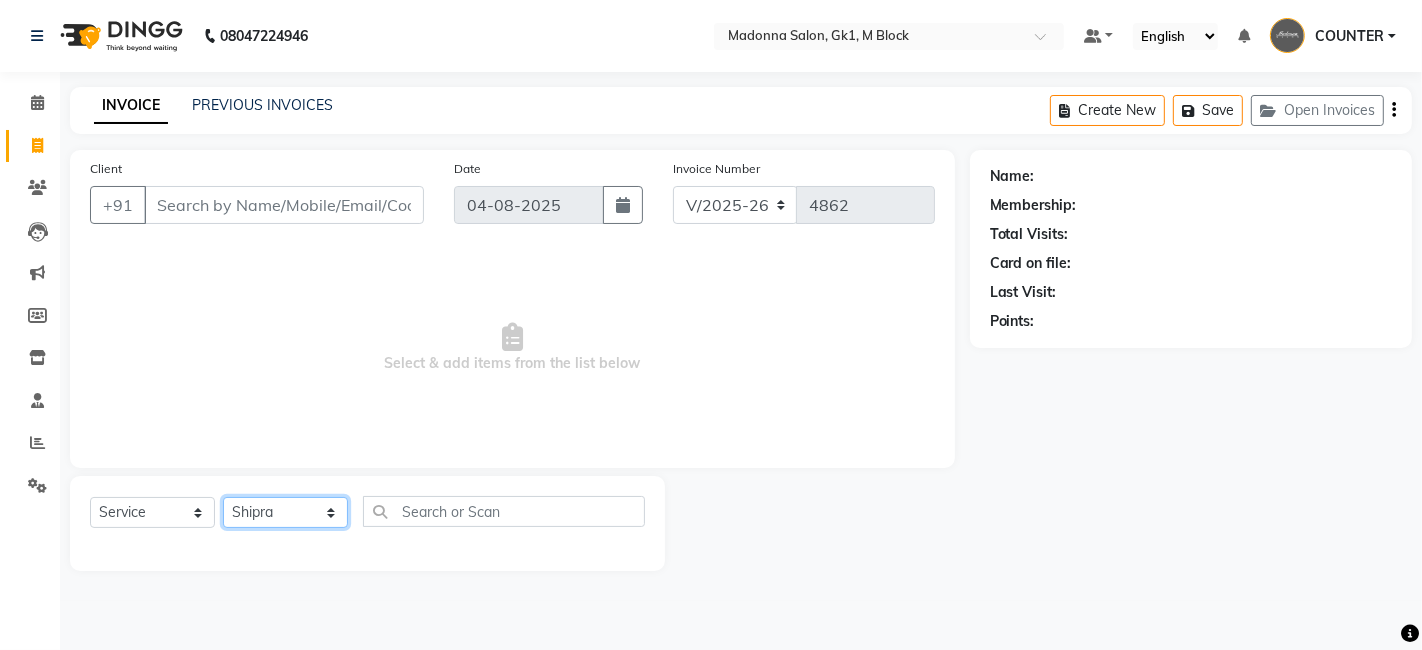 click on "Select Stylist AJAY Amar Ankush Ashu Beauty Tanuja COUNTER Deepak Esha Fatima Husain Maggi Manjit Nandini Nazim Owner Owner Rakesh Rishi Sandeep Shipra Sonu Stylist Rajesh Sushma Tarun Tushar Vaibhav Vijay  Vipin" 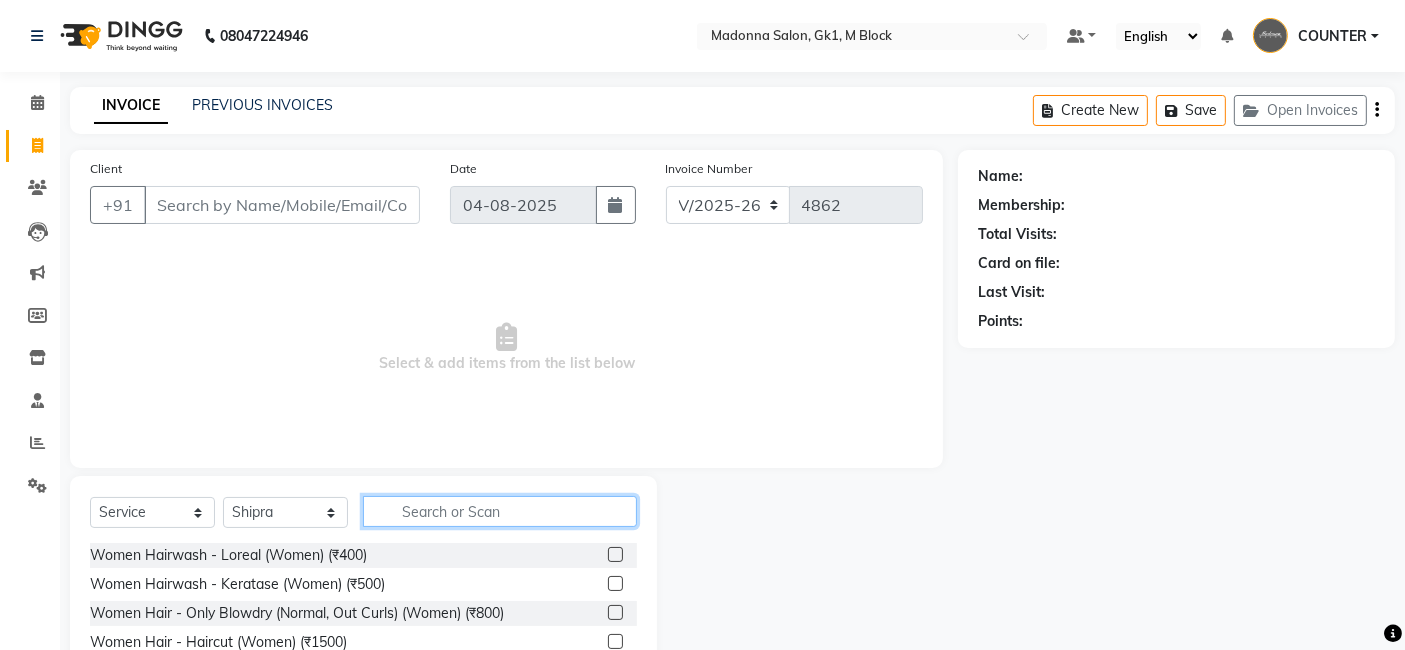 click 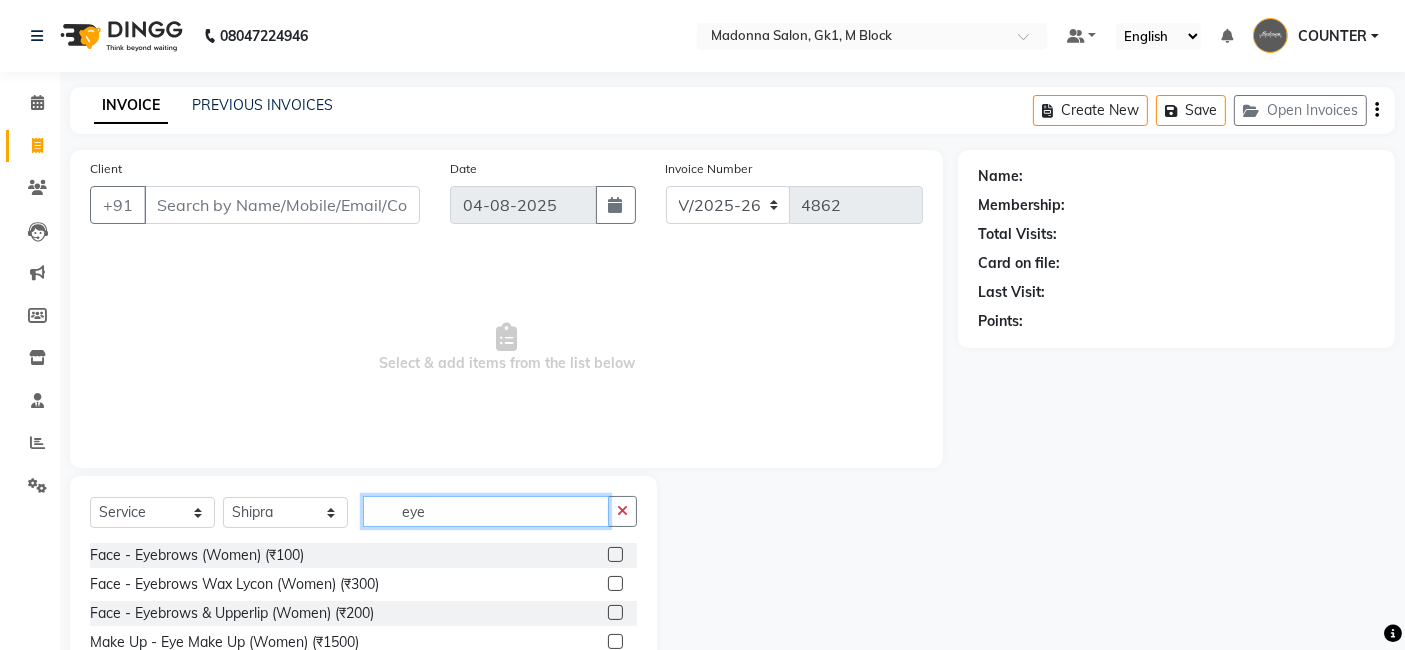 type on "eye" 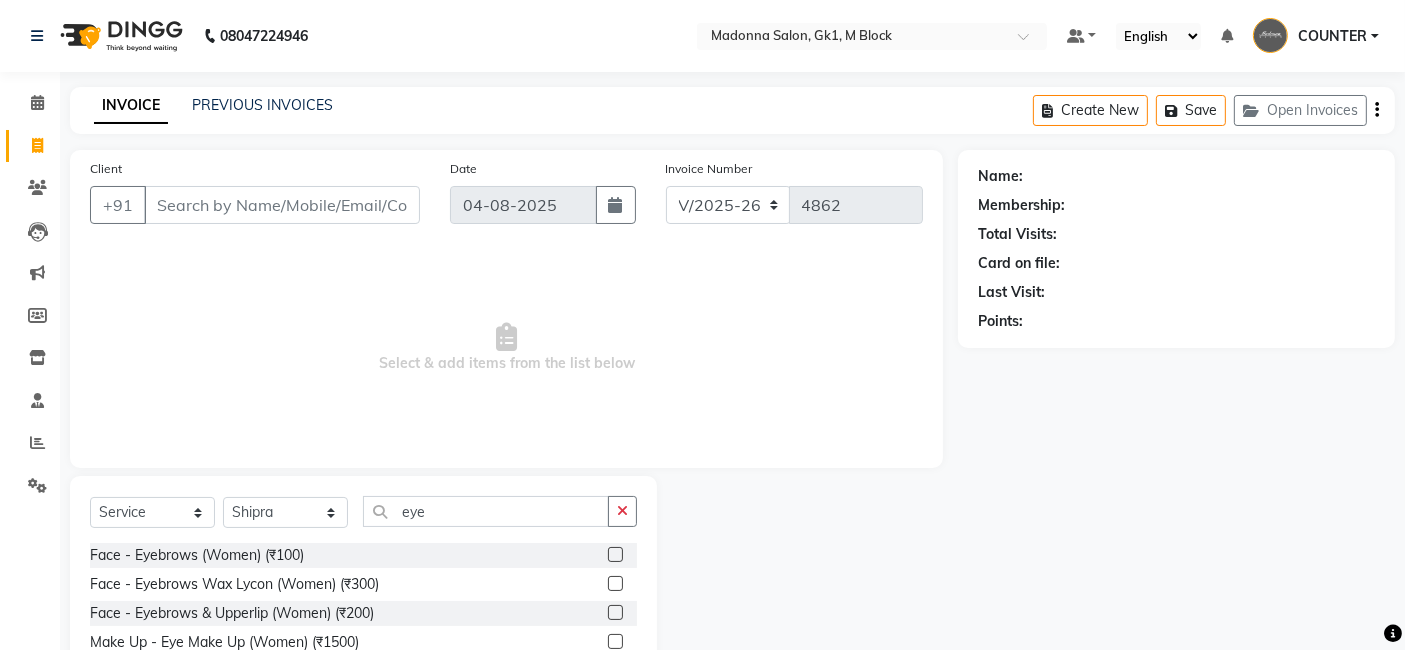 click 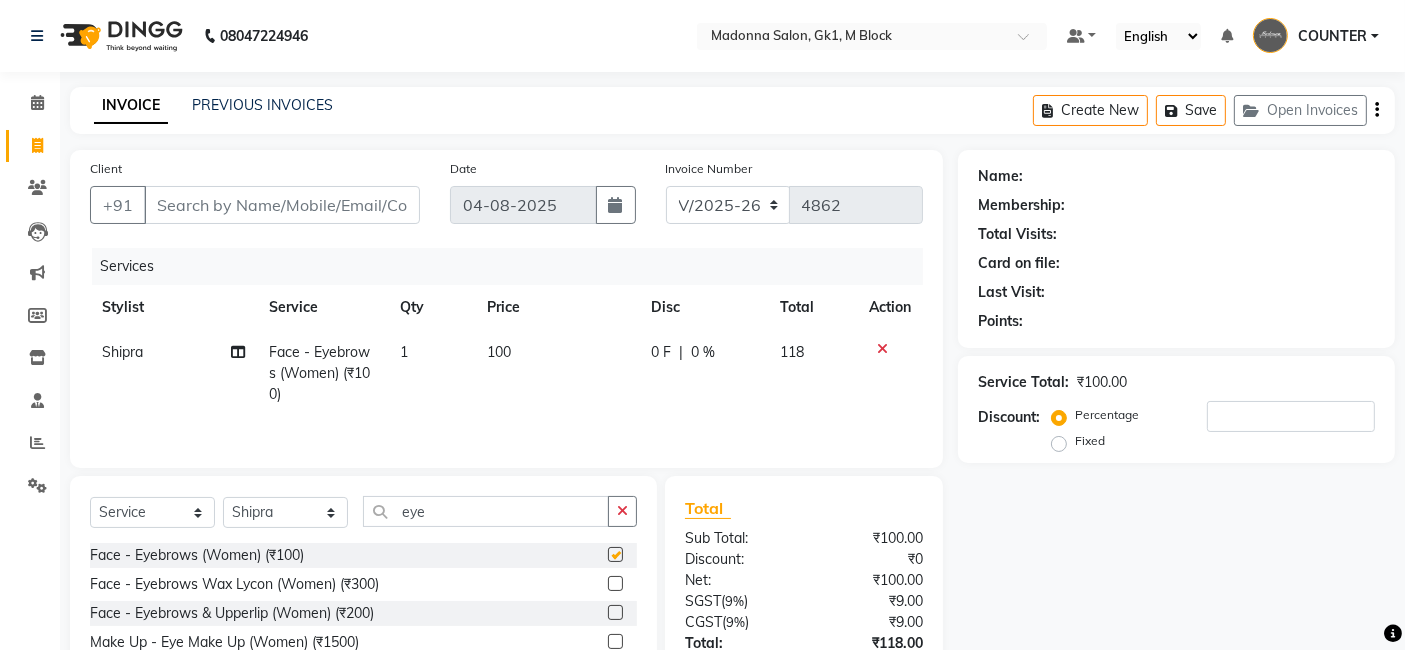 checkbox on "false" 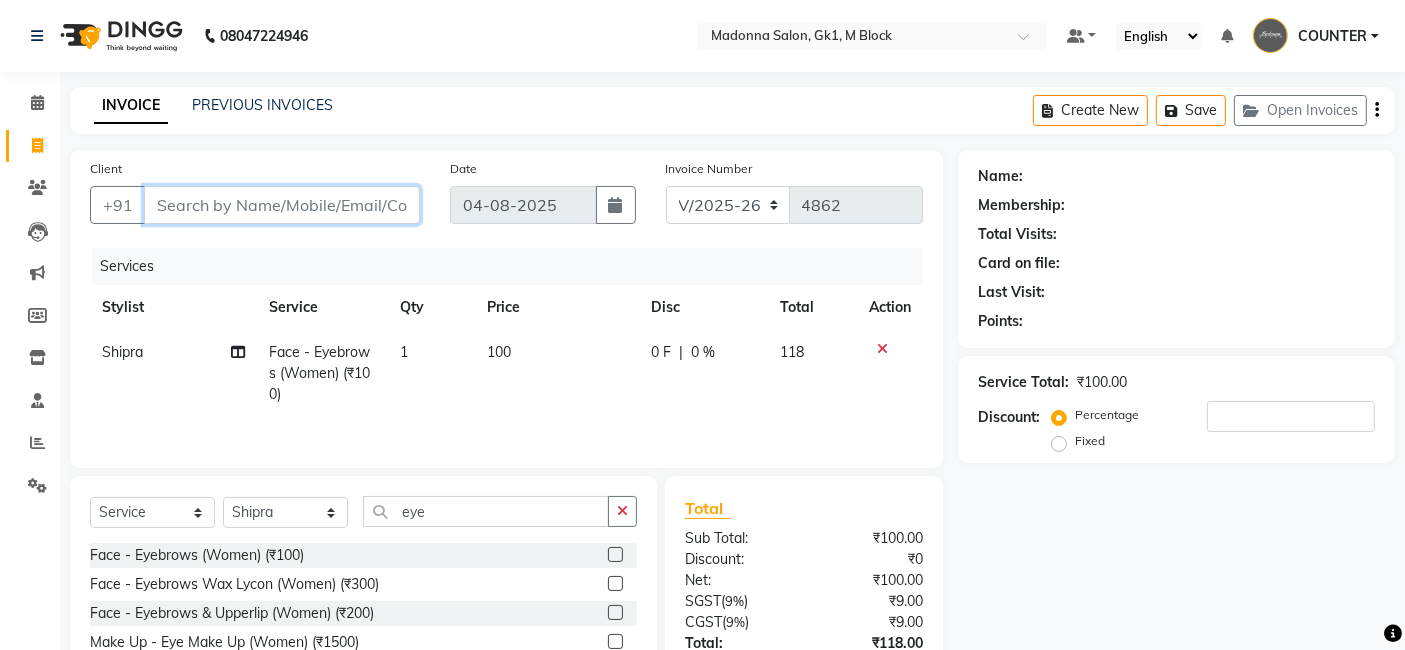click on "Client" at bounding box center [282, 205] 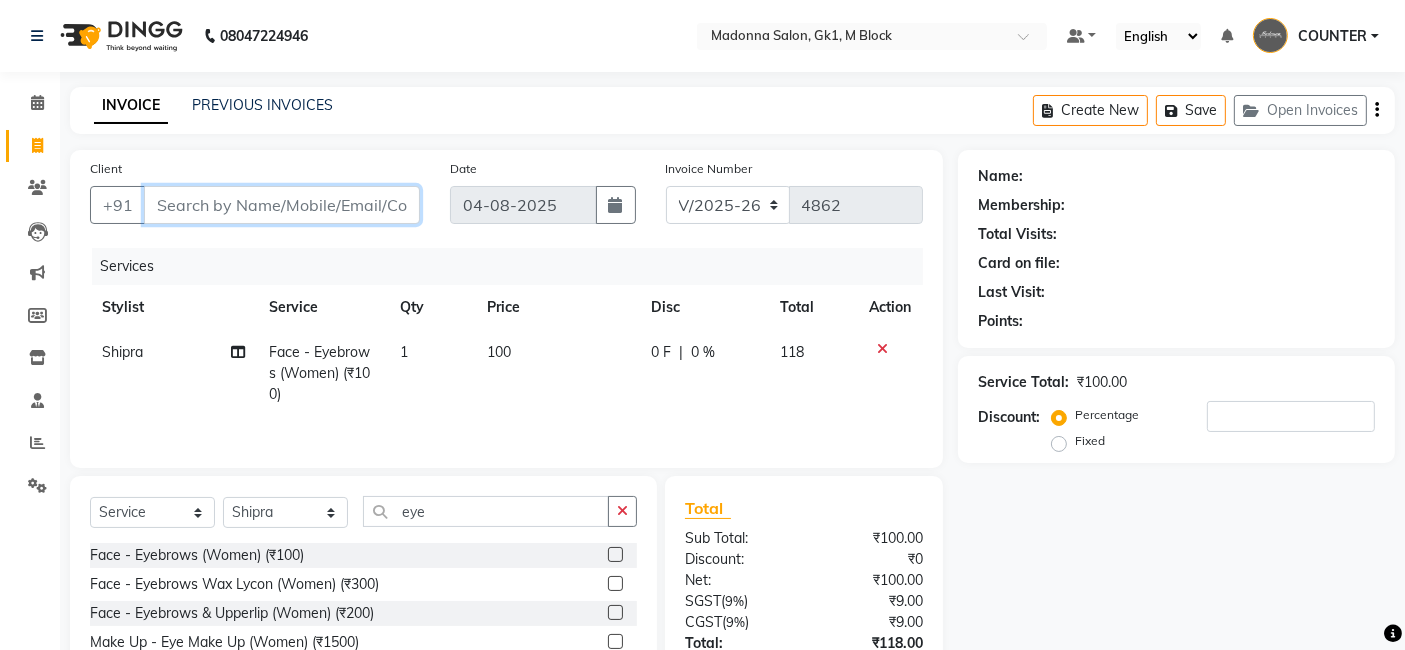 type on "e" 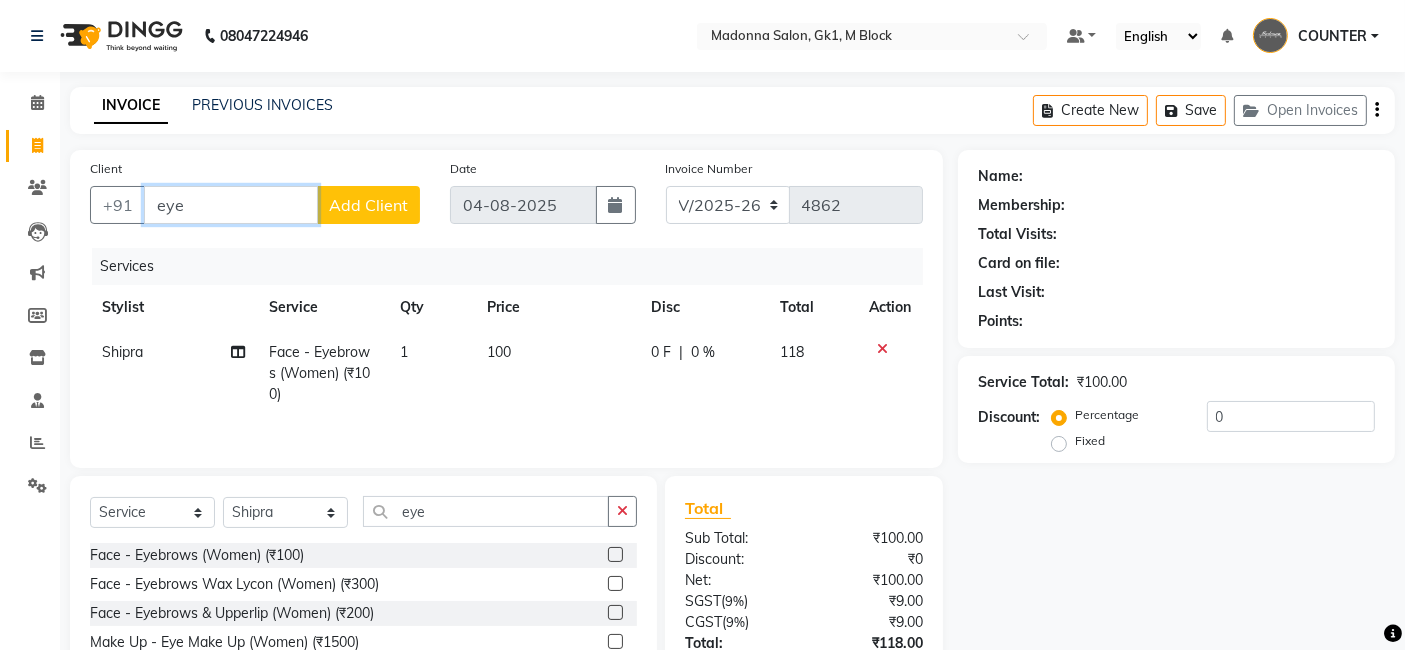click on "eye" at bounding box center [231, 205] 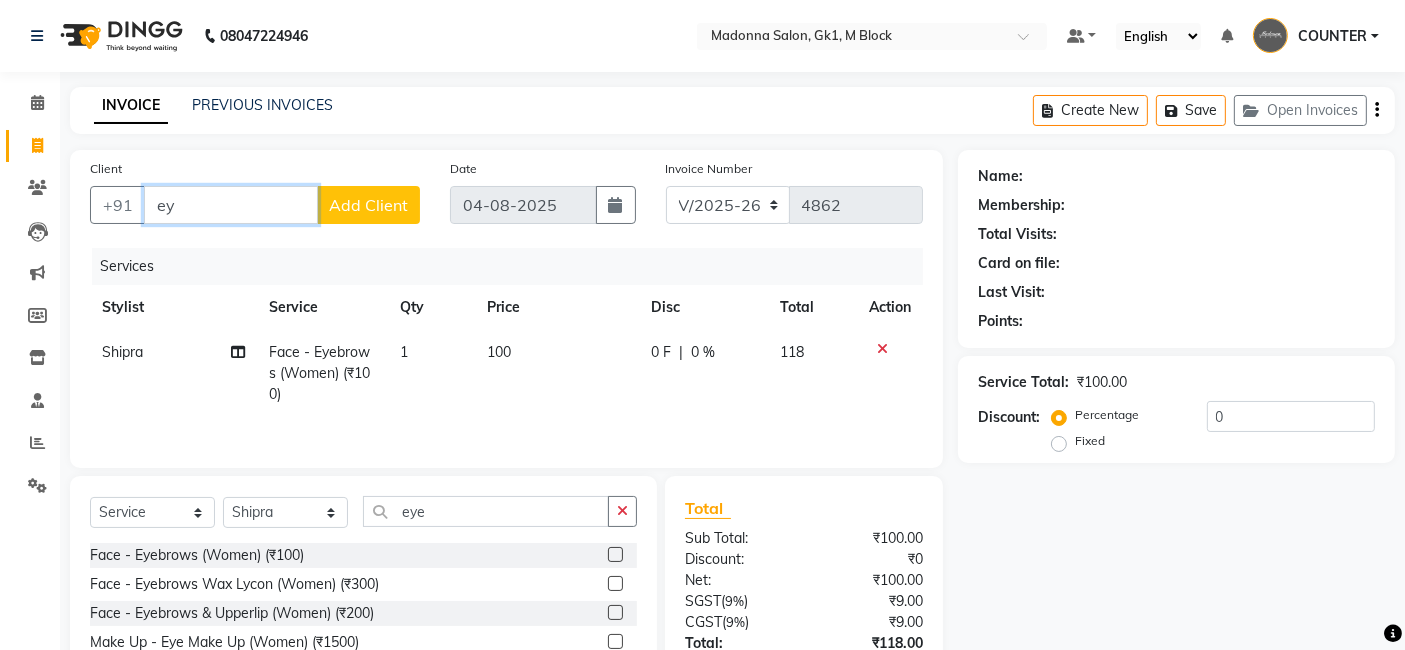type on "e" 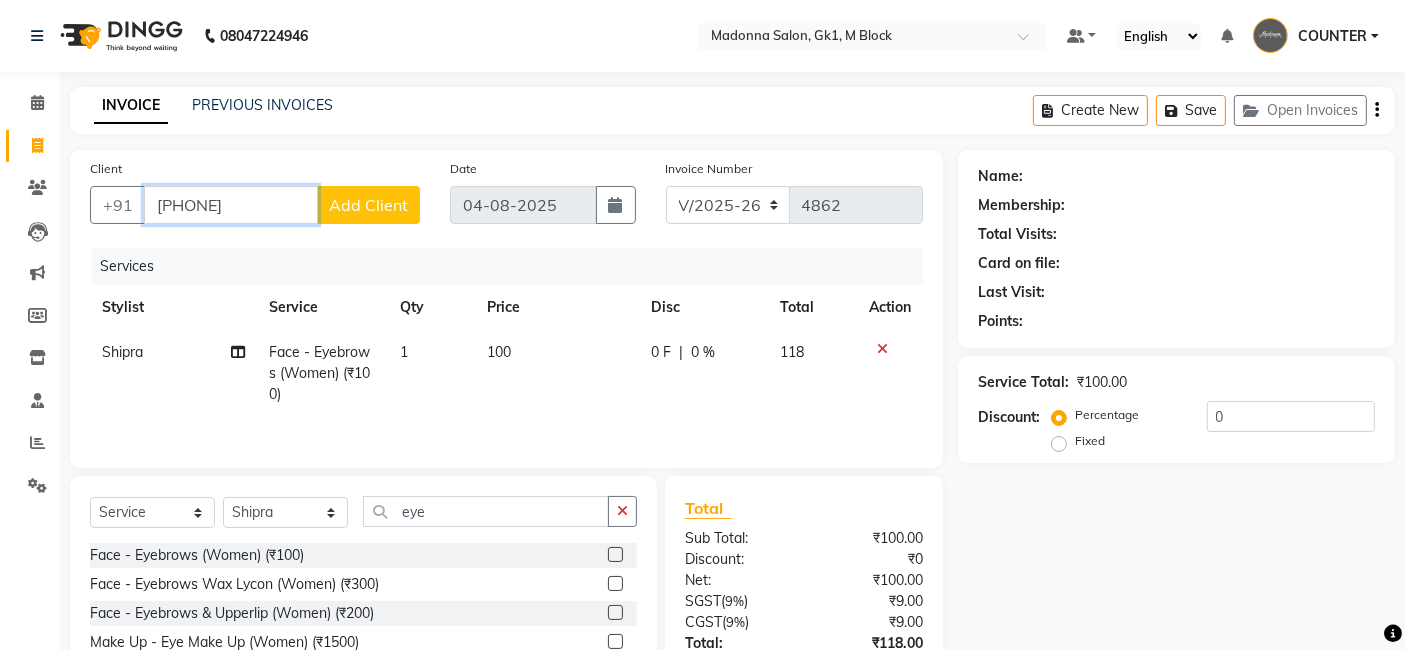 type on "[PHONE]" 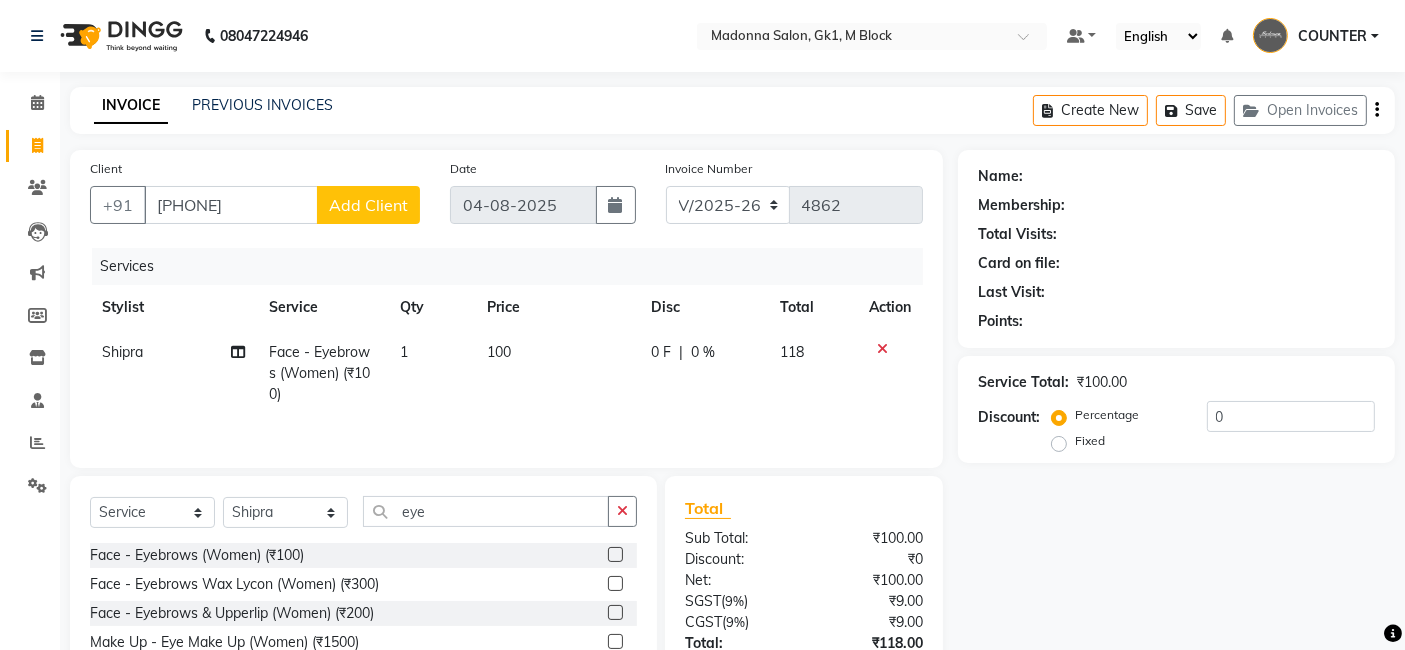 click on "Add Client" 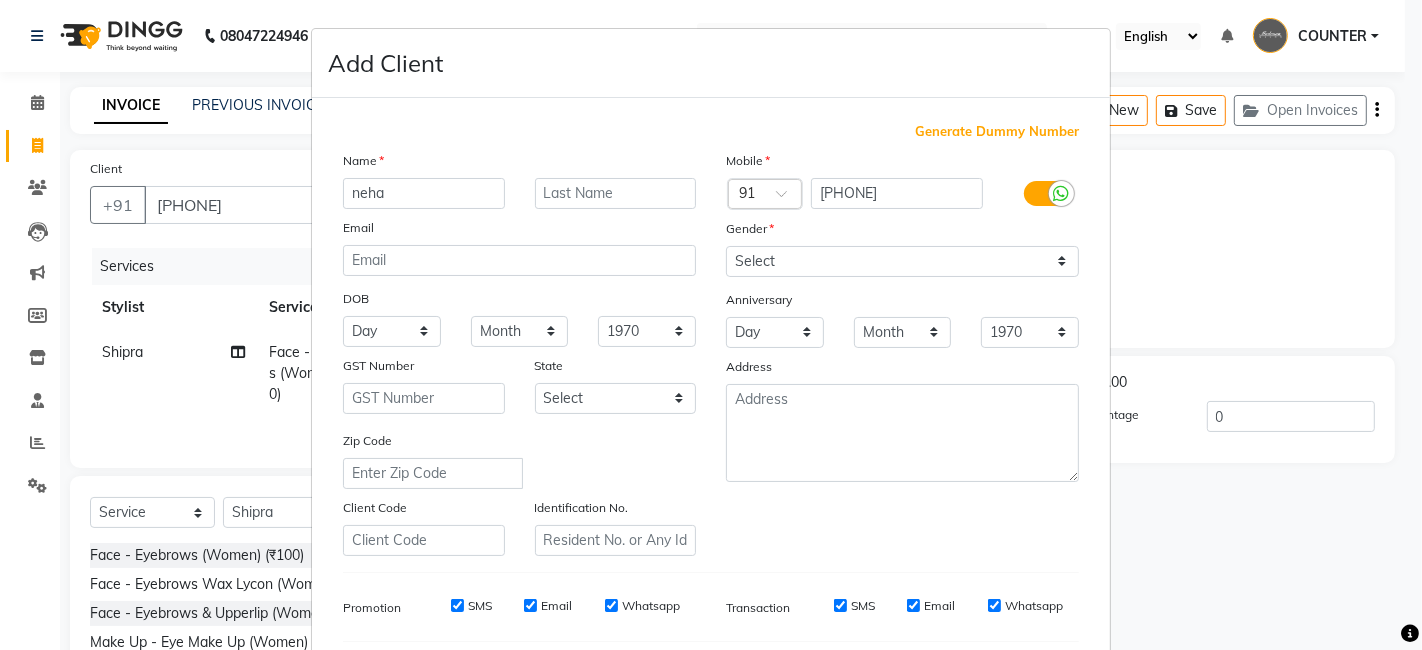 type on "neha" 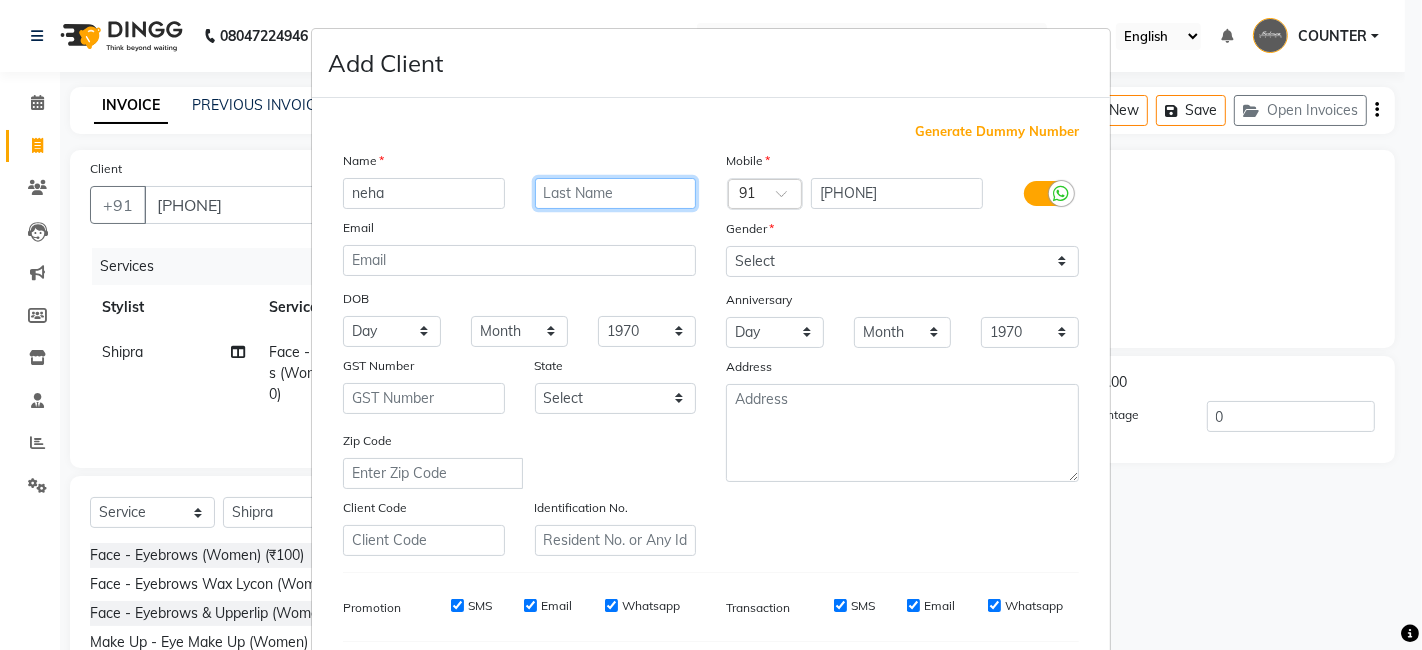 click at bounding box center [616, 193] 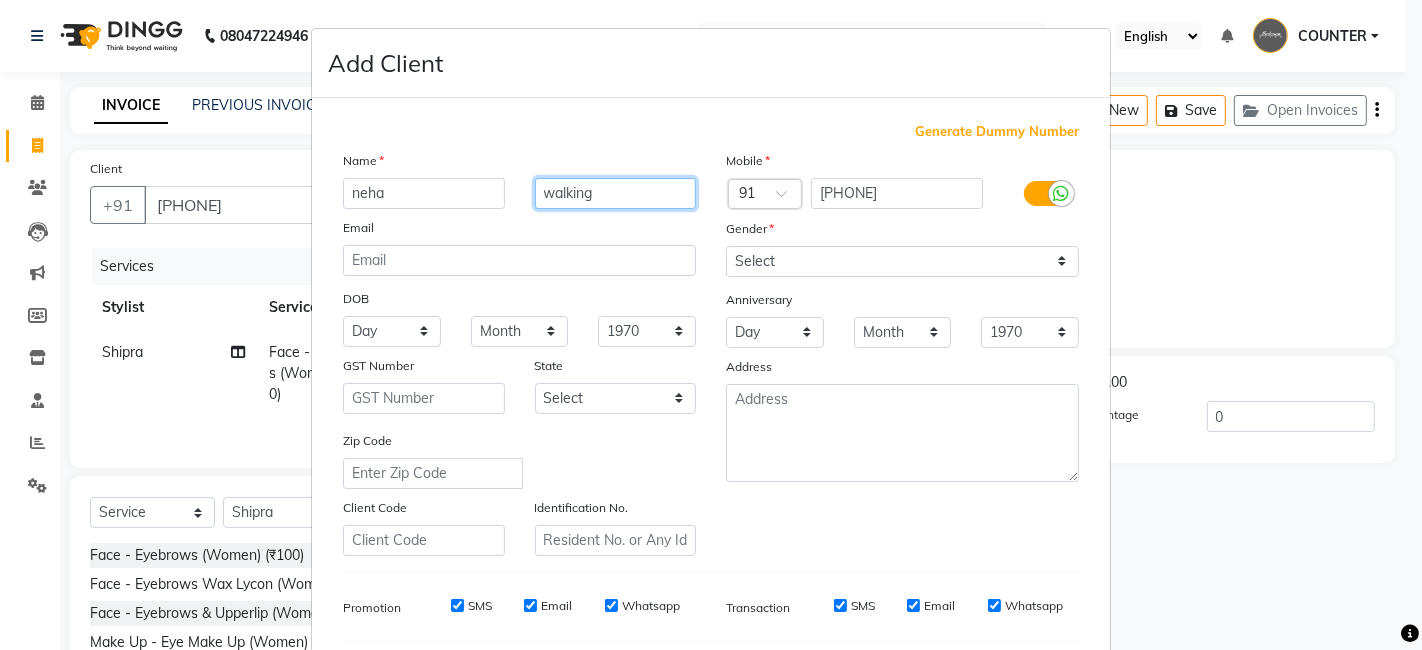 type on "walking" 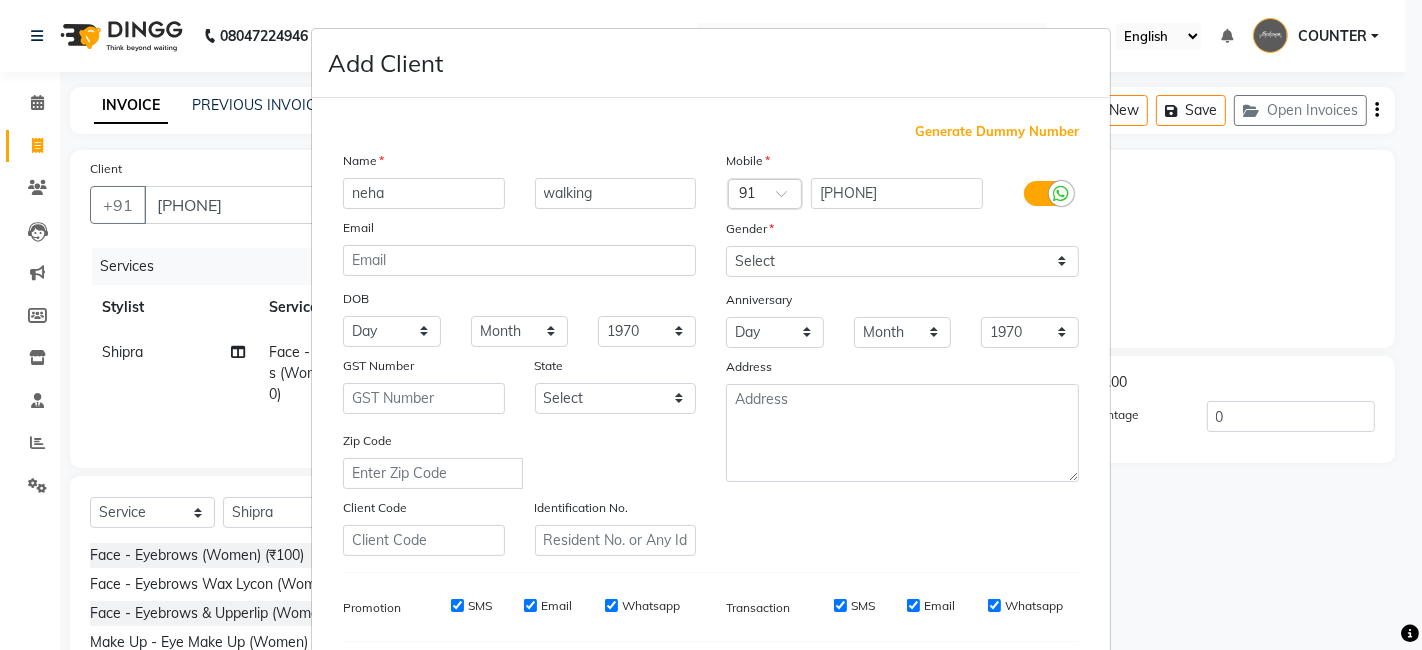 click on "Add Client Generate Dummy Number Name [FIRST] walking Email DOB Day 01 02 03 04 05 06 07 08 09 10 11 12 13 14 15 16 17 18 19 20 21 22 23 24 25 26 27 28 29 30 31 Month January February March April May June July August September October November December 1940 1941 1942 1943 1944 1945 1946 1947 1948 1949 1950 1951 1952 1953 1954 1955 1956 1957 1958 1959 1960 1961 1962 1963 1964 1965 1966 1967 1968 1969 1970 1971 1972 1973 1974 1975 1976 1977 1978 1979 1980 1981 1982 1983 1984 1985 1986 1987 1988 1989 1990 1991 1992 1993 1994 1995 1996 1997 1998 1999 2000 2001 2002 2003 2004 2005 2006 2007 2008 2009 2010 2011 2012 2013 2014 2015 2016 2017 2018 2019 2020 2021 2022 2023 2024 GST Number State Select Andaman and Nicobar Islands Andhra Pradesh Arunachal Pradesh Assam Bihar Chandigarh Chhattisgarh Dadra and Nagar Haveli Daman and Diu Delhi Goa Gujarat Haryana Himachal Pradesh Jammu and Kashmir Jharkhand Karnataka Kerala Lakshadweep Madhya Pradesh Maharashtra Manipur Meghalaya Mizoram Nagaland Odisha Pondicherry Punjab ×" at bounding box center (711, 325) 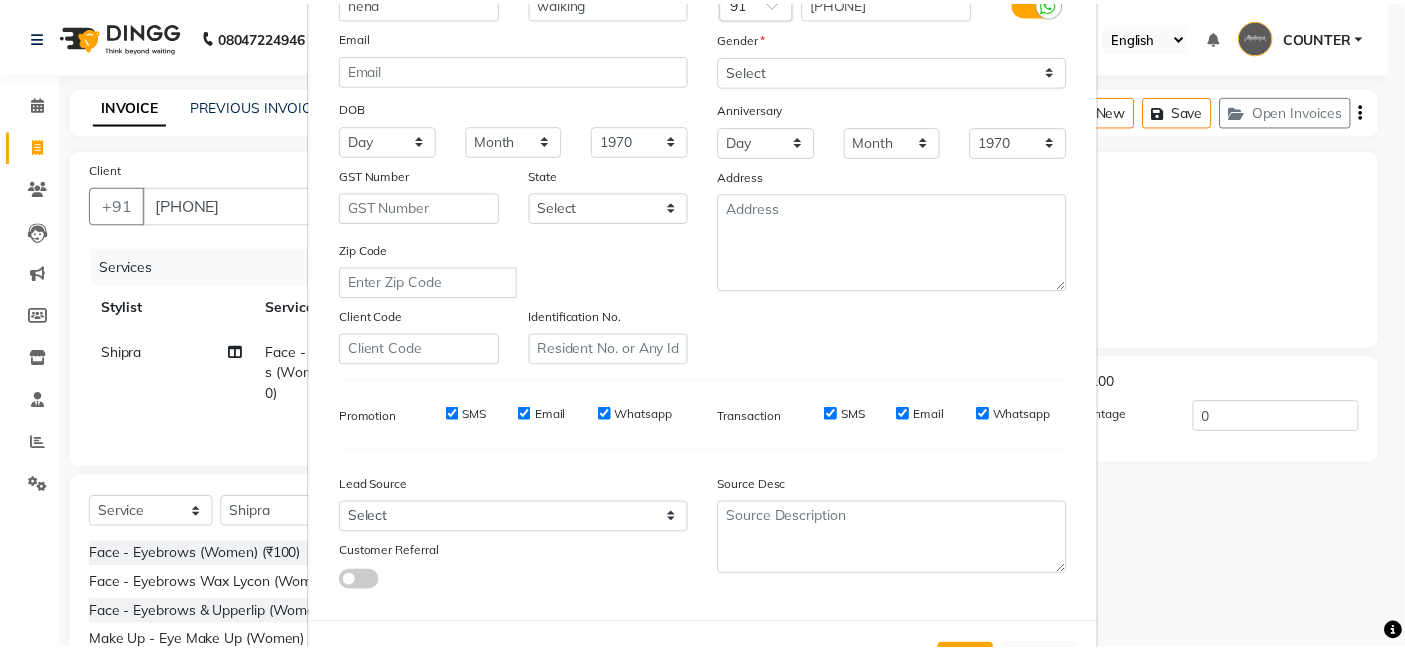 scroll, scrollTop: 222, scrollLeft: 0, axis: vertical 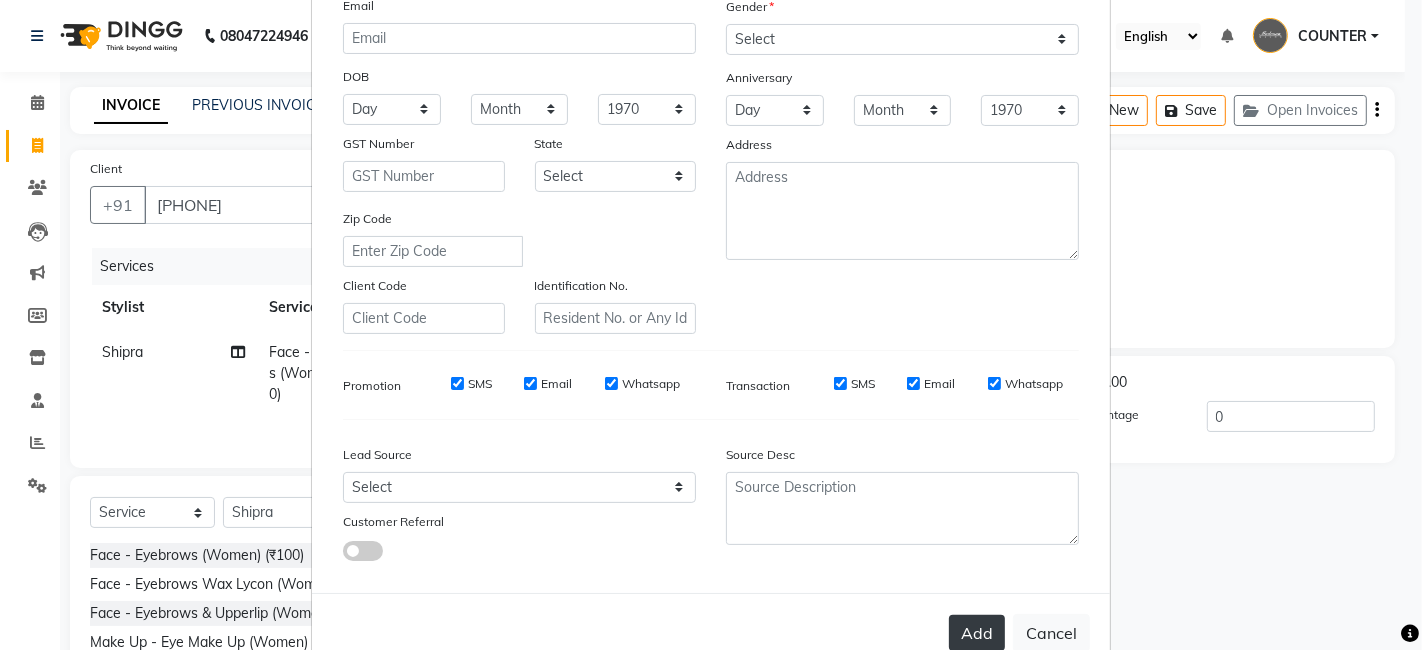 click on "Add" at bounding box center (977, 633) 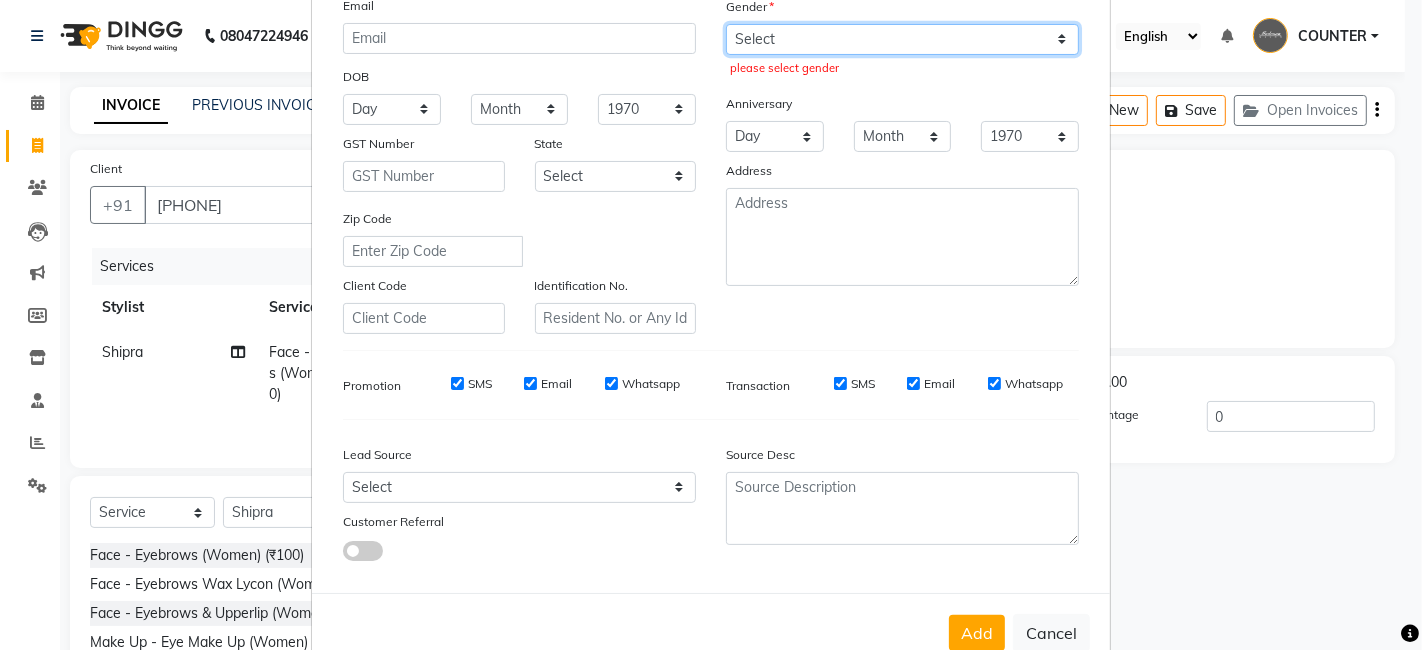 click on "Select Male Female Other Prefer Not To Say" at bounding box center (902, 39) 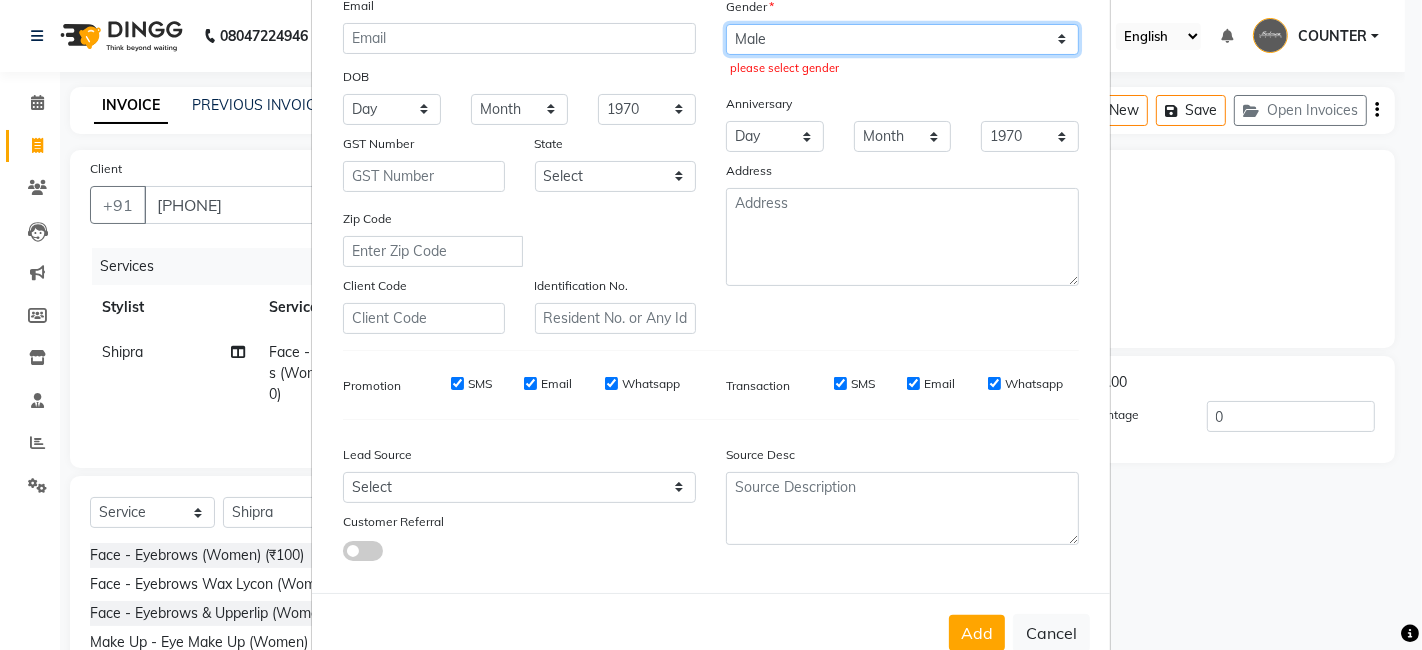 click on "Select Male Female Other Prefer Not To Say" at bounding box center [902, 39] 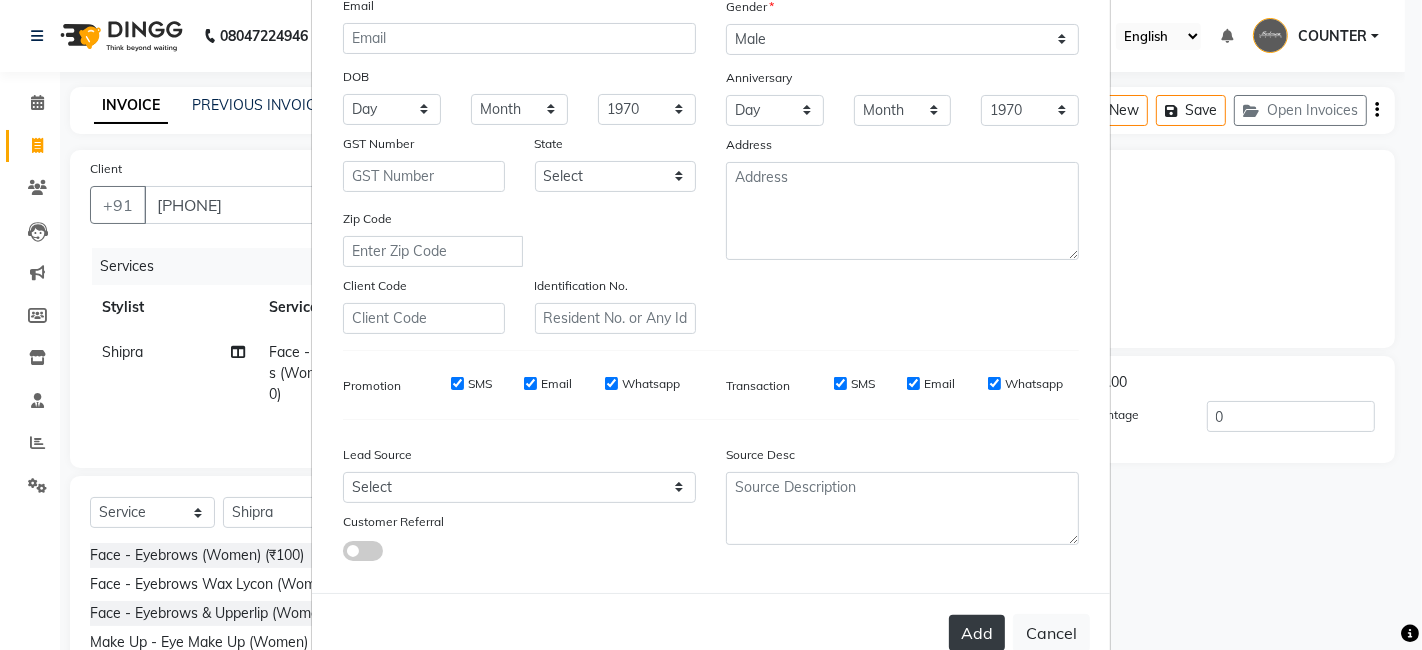click on "Add" at bounding box center [977, 633] 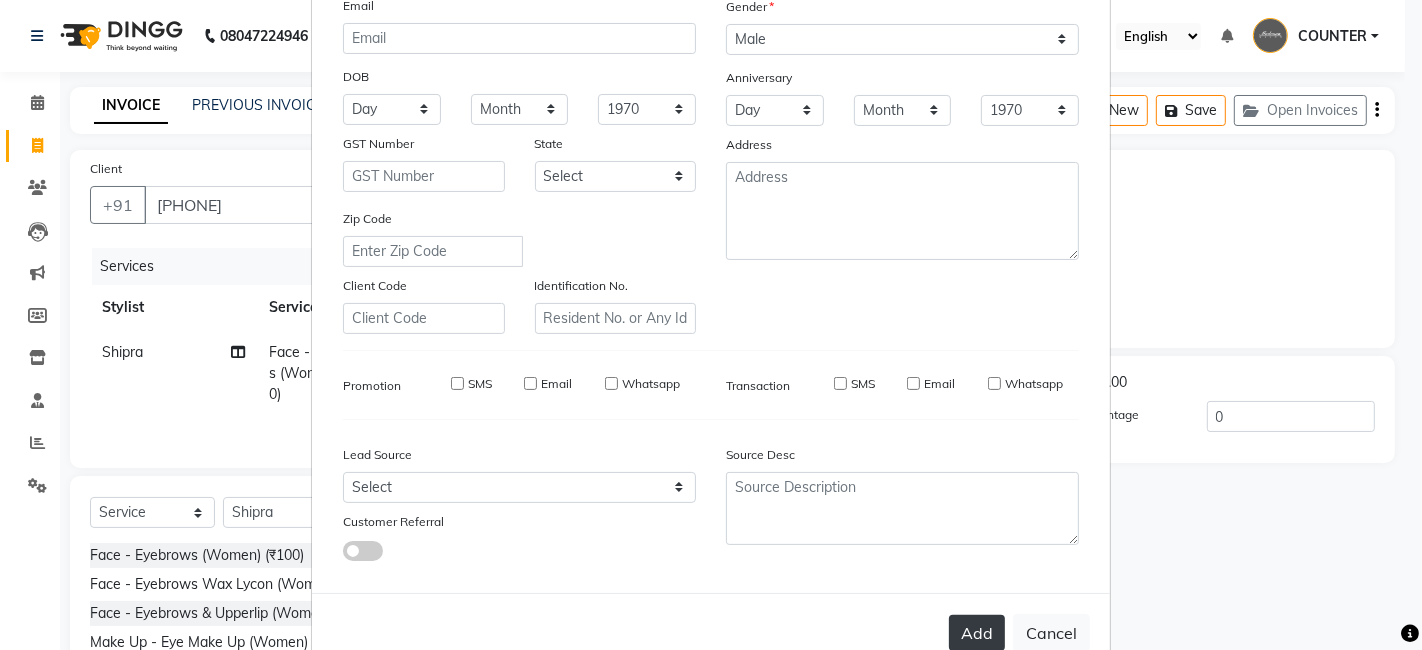 type 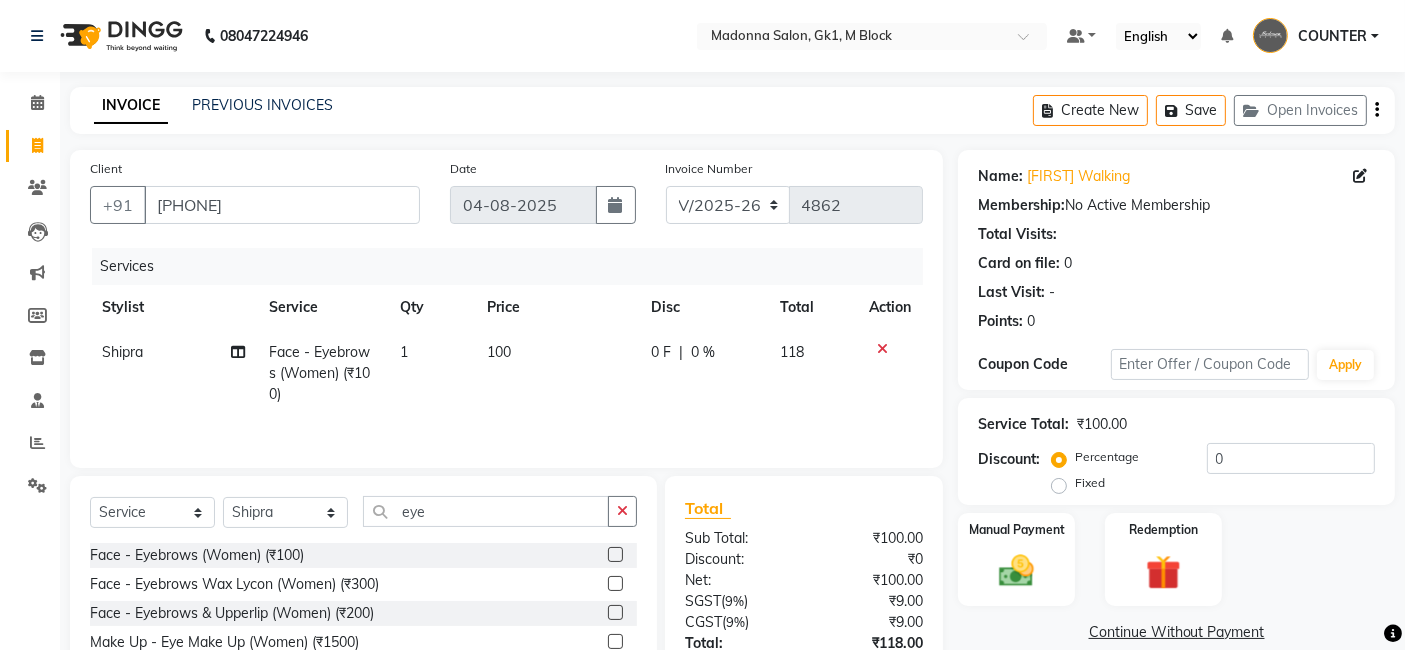 click on "Manual Payment Redemption" 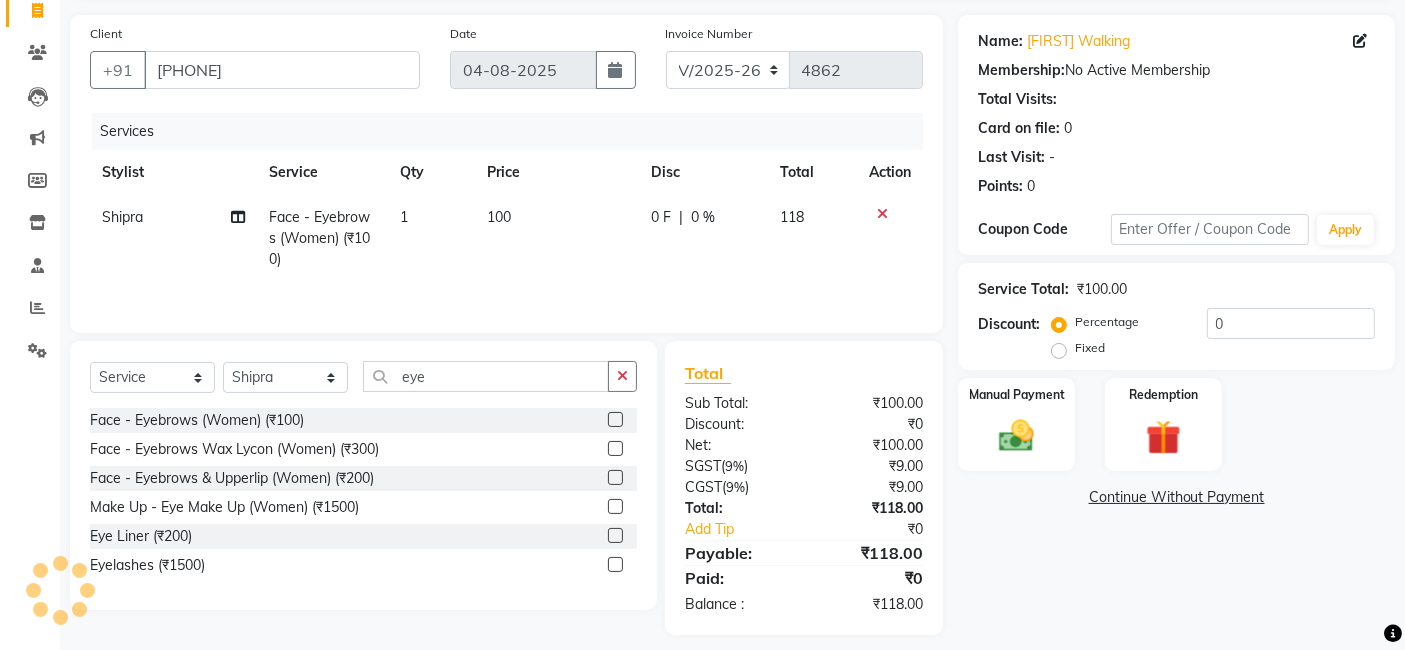 scroll, scrollTop: 151, scrollLeft: 0, axis: vertical 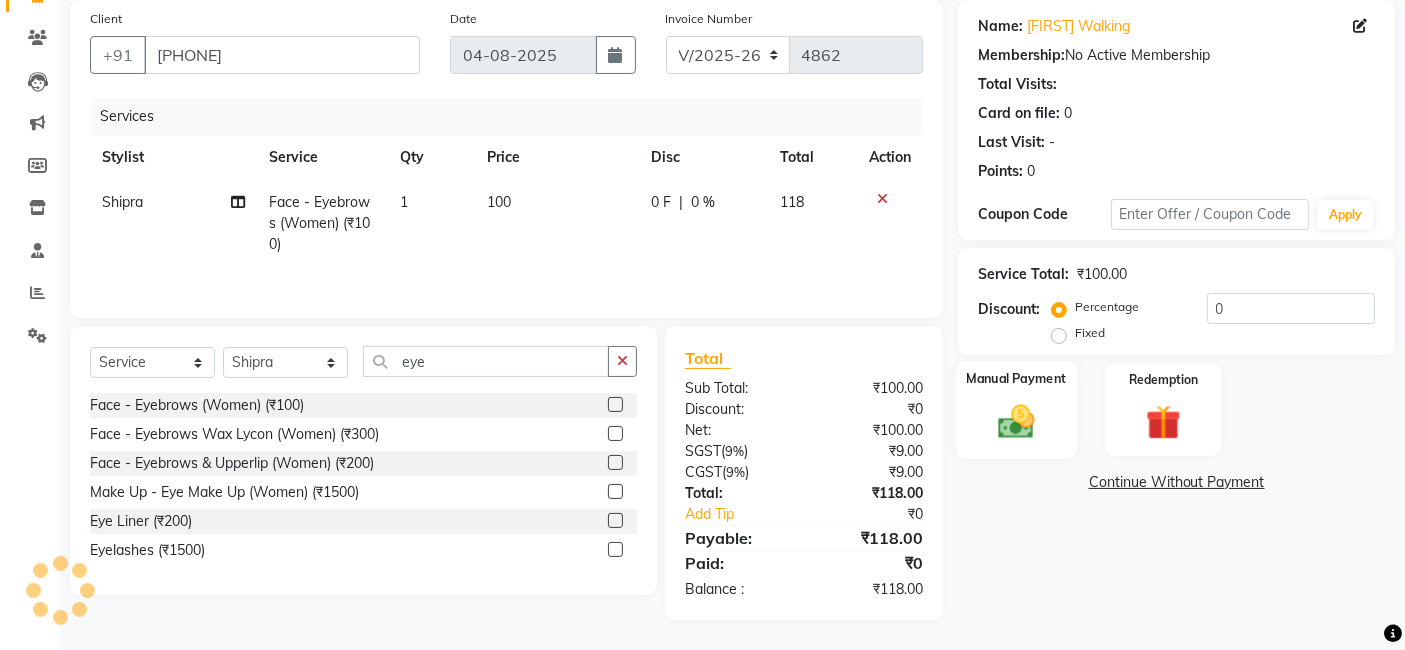 click on "Manual Payment" 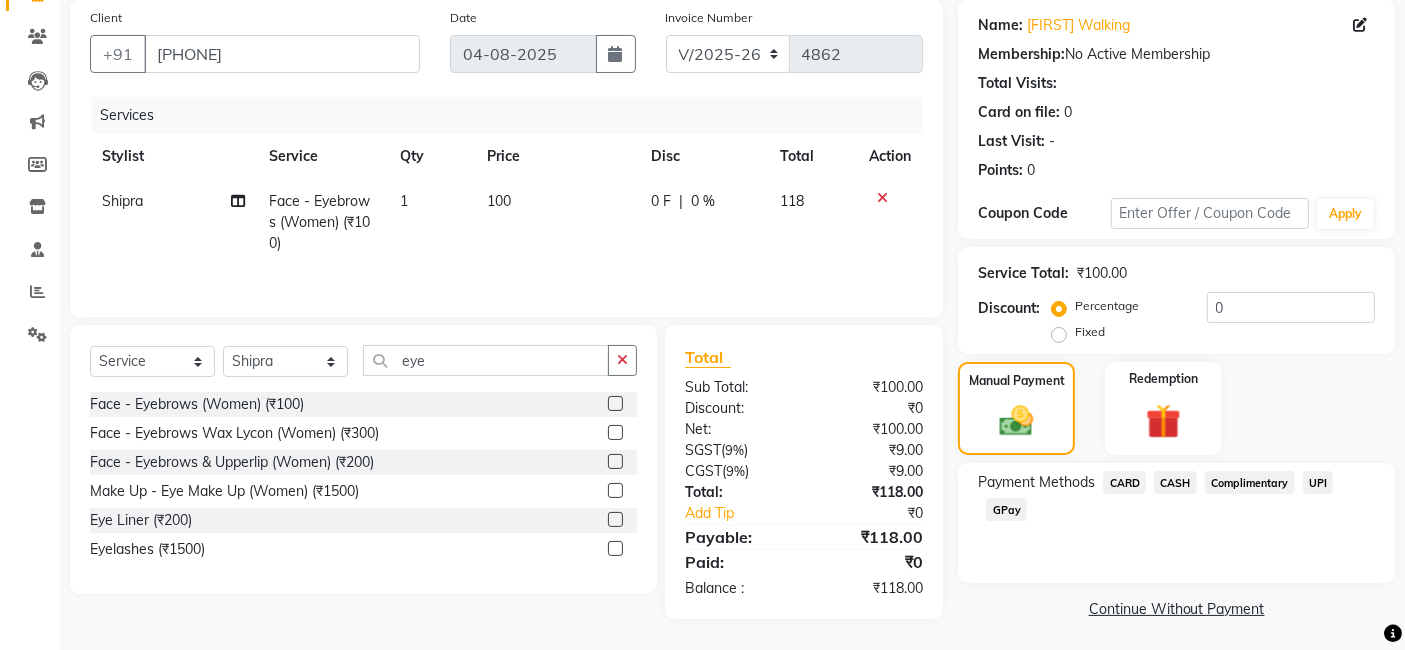 click on "GPay" 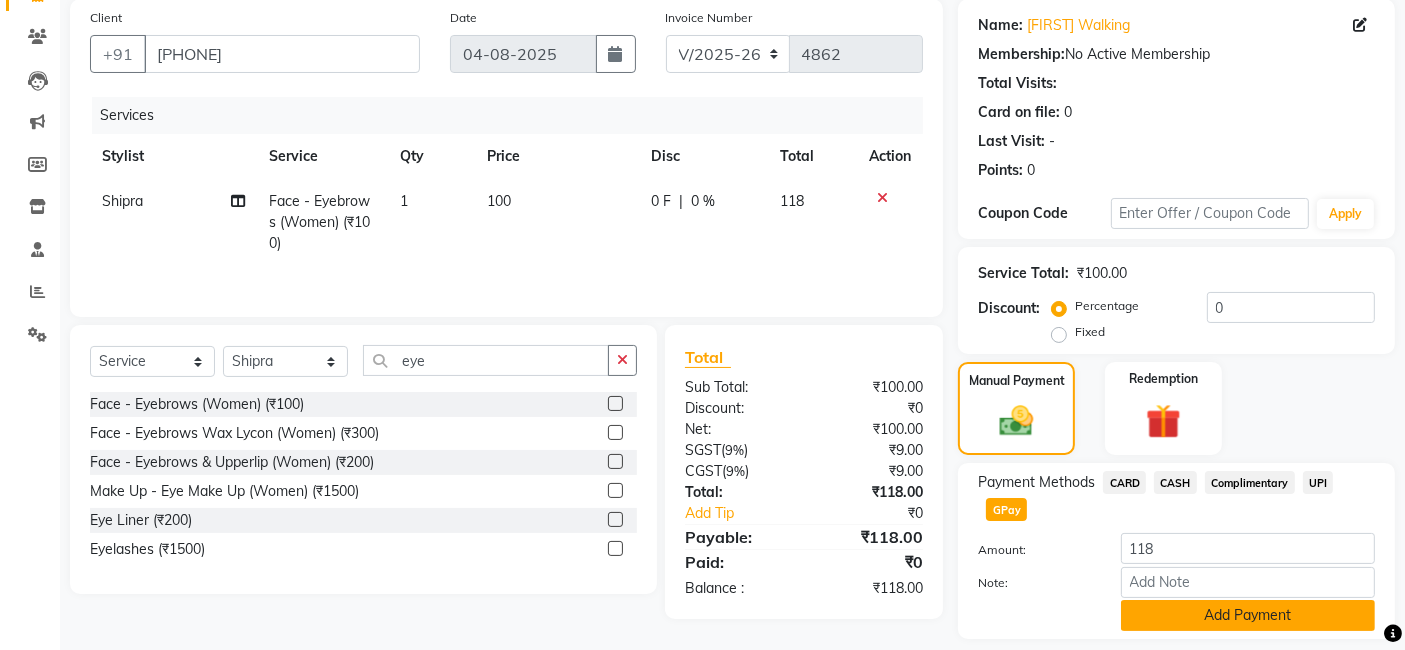 click on "Add Payment" 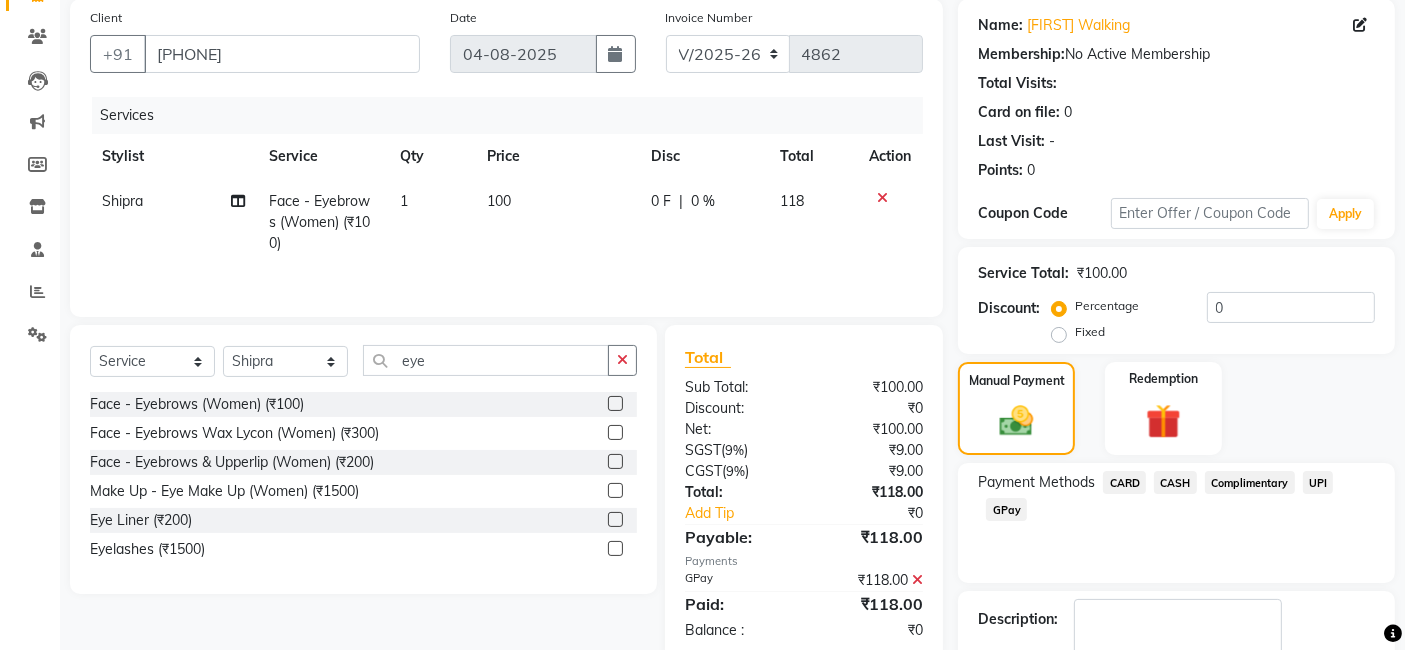 click on "Payment Methods  CARD   CASH   Complimentary   UPI   GPay" 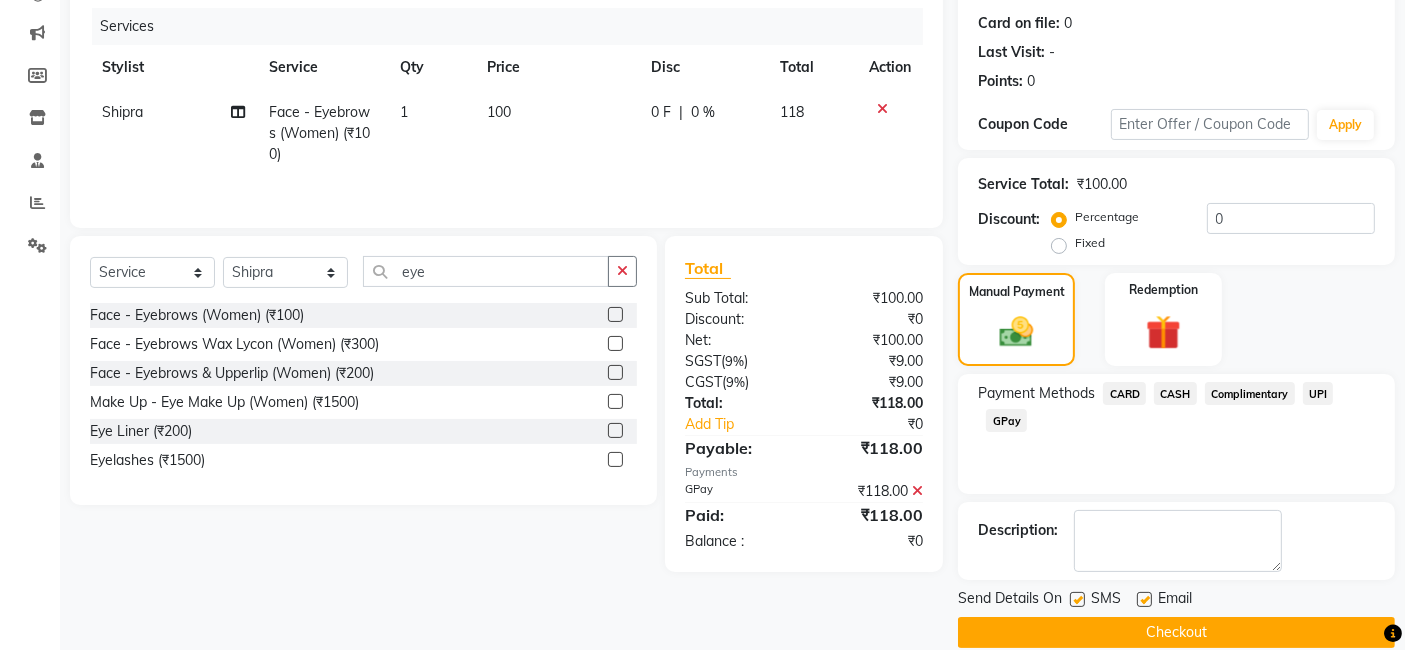 scroll, scrollTop: 266, scrollLeft: 0, axis: vertical 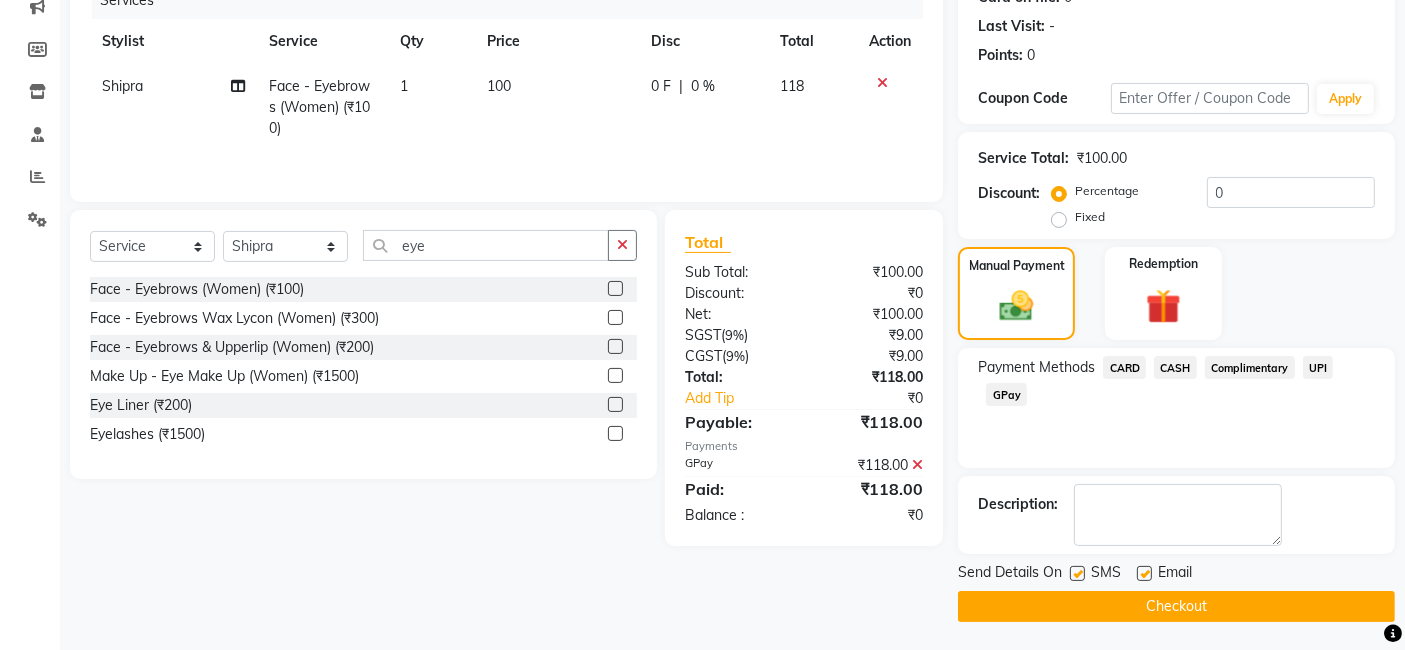 click on "Checkout" 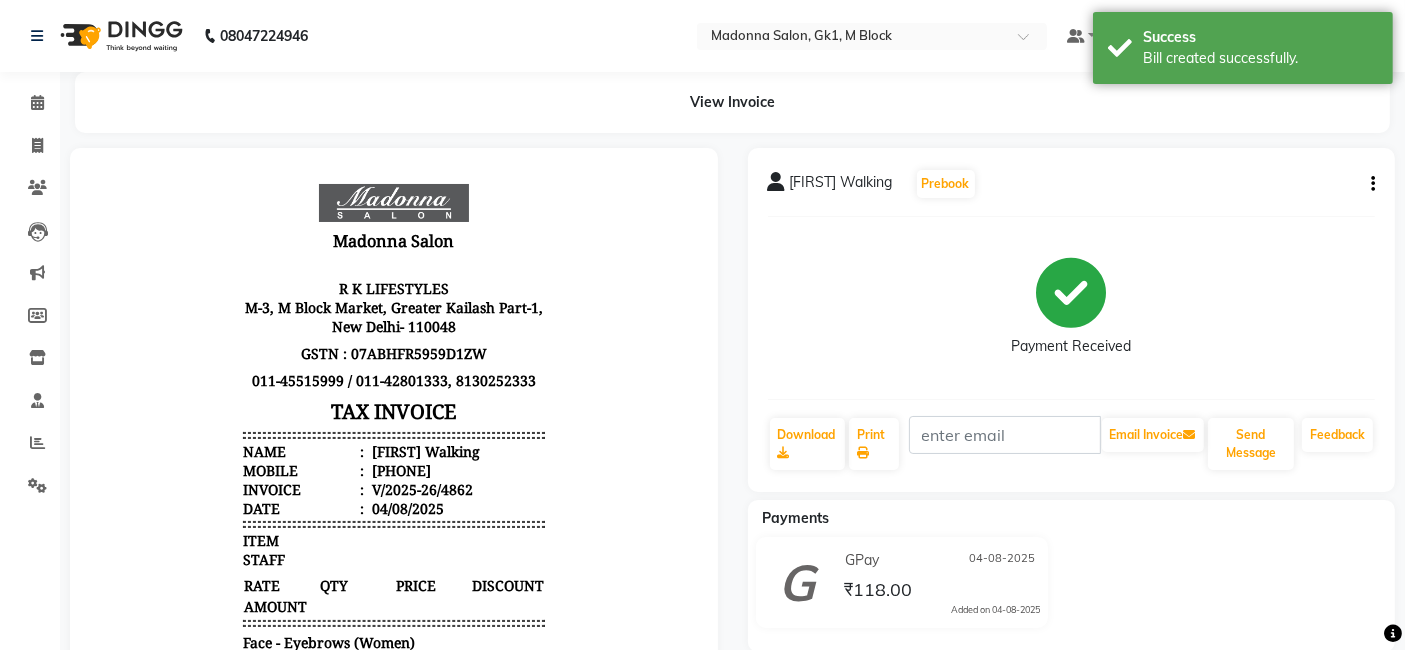 scroll, scrollTop: 0, scrollLeft: 0, axis: both 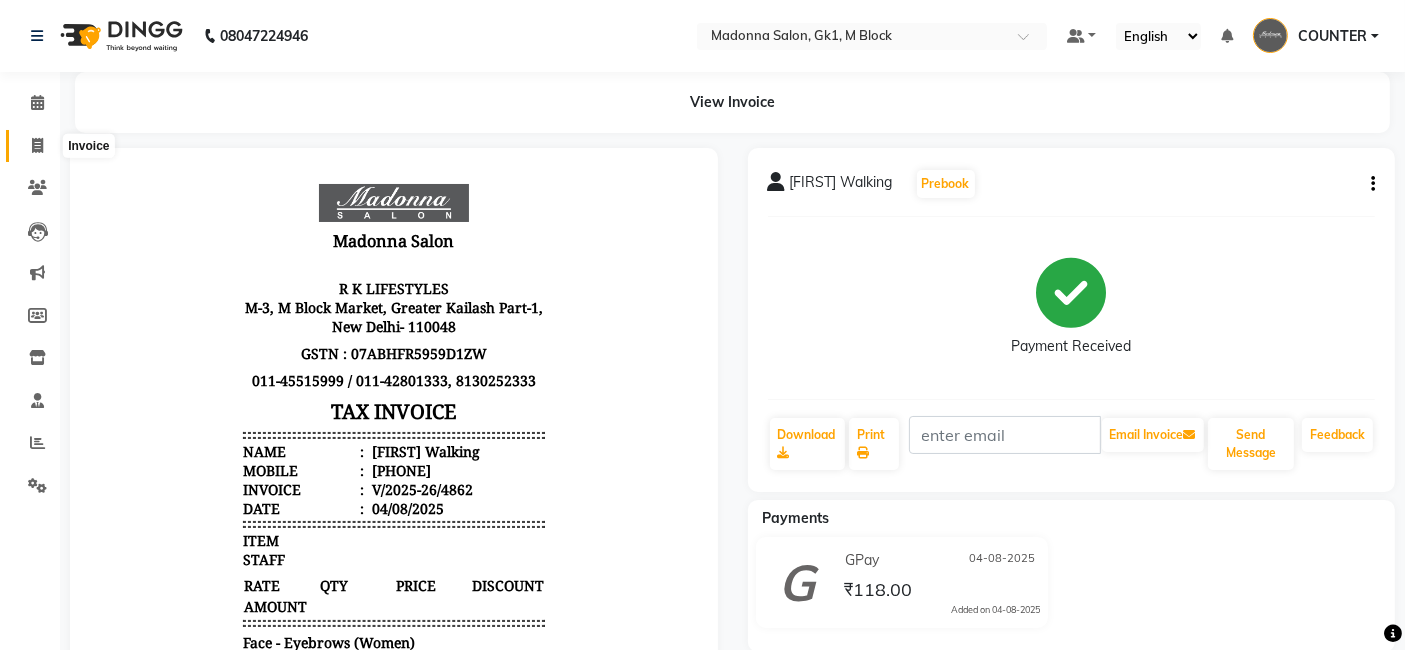 click 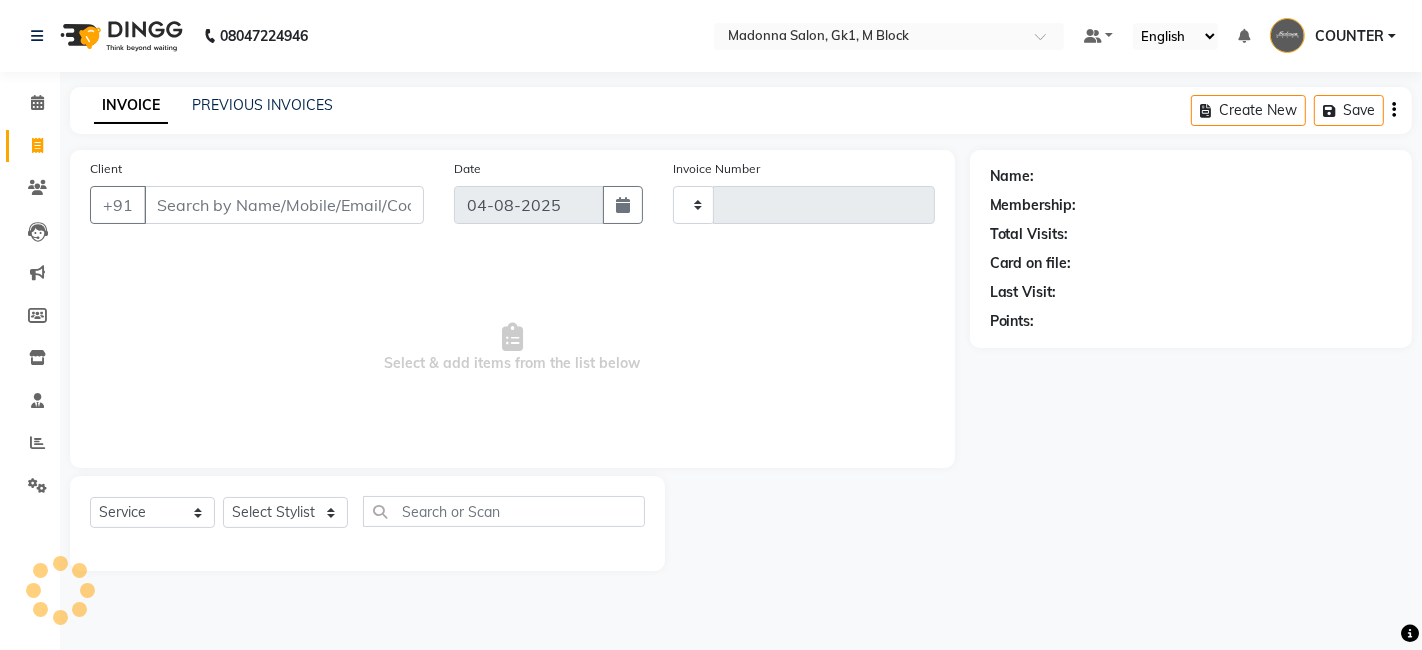 type on "4863" 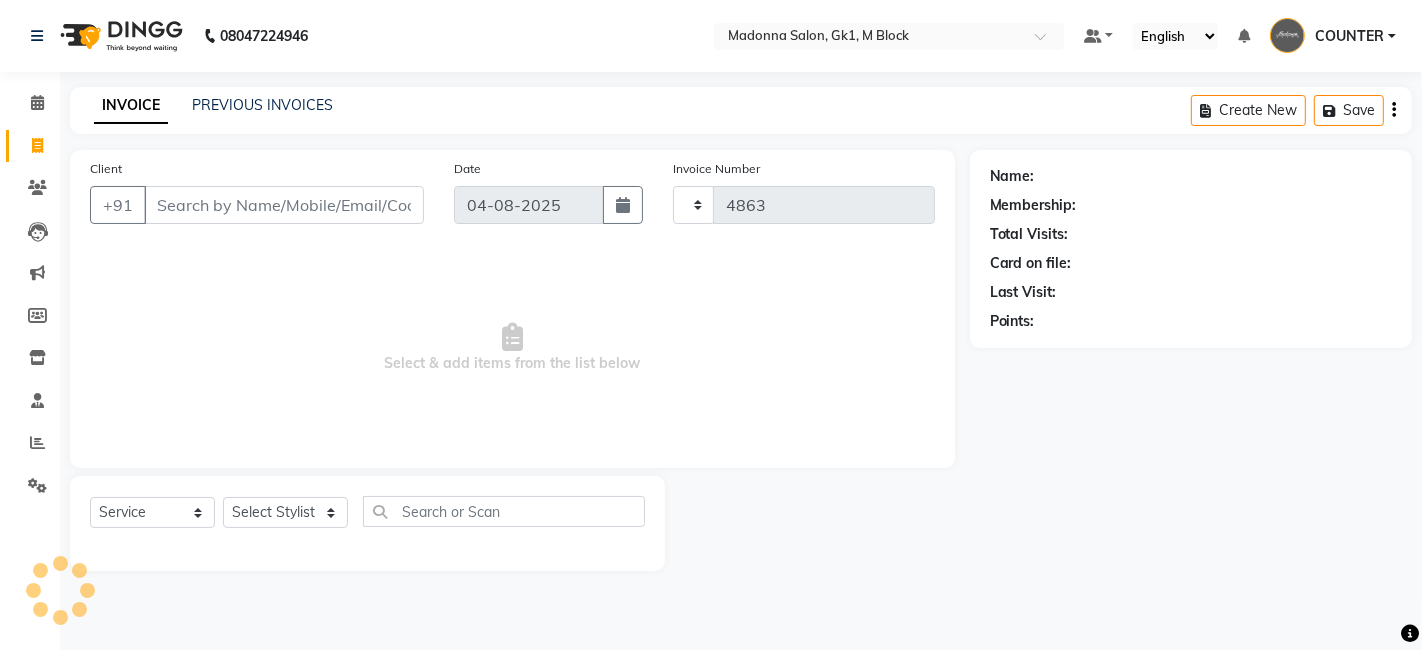 select on "6312" 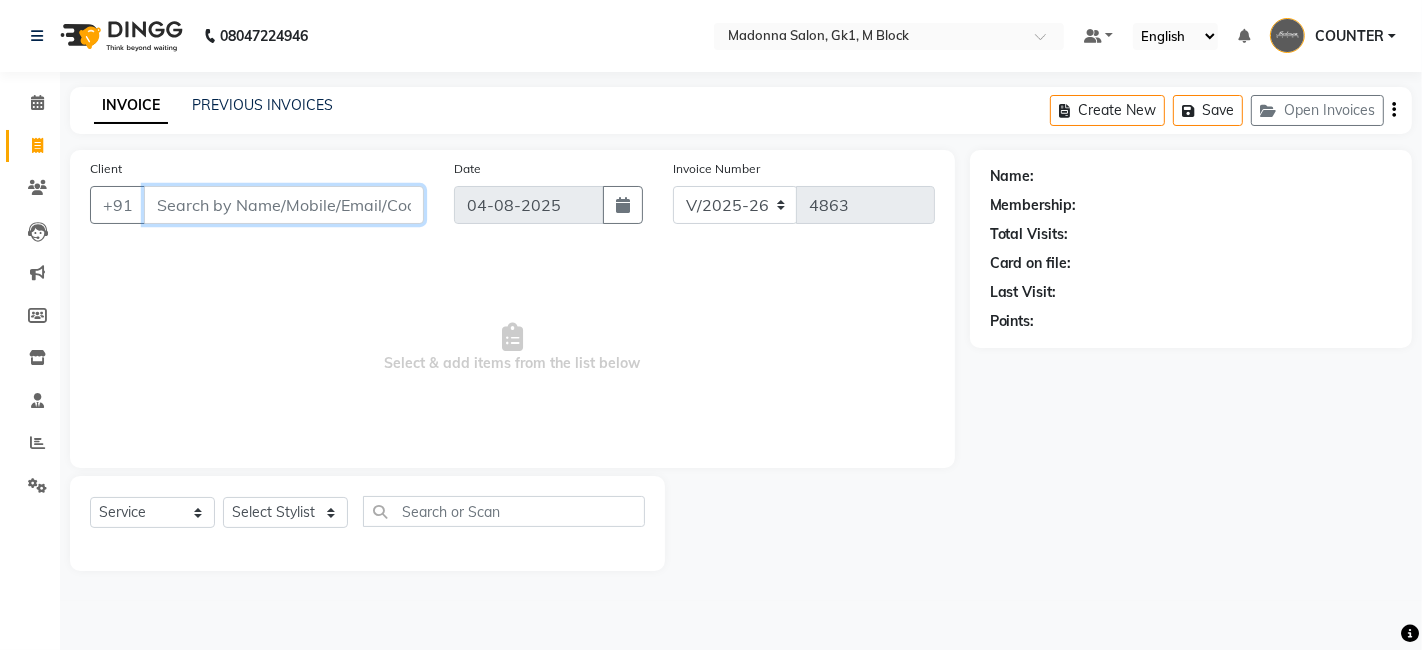 click on "Client" at bounding box center (284, 205) 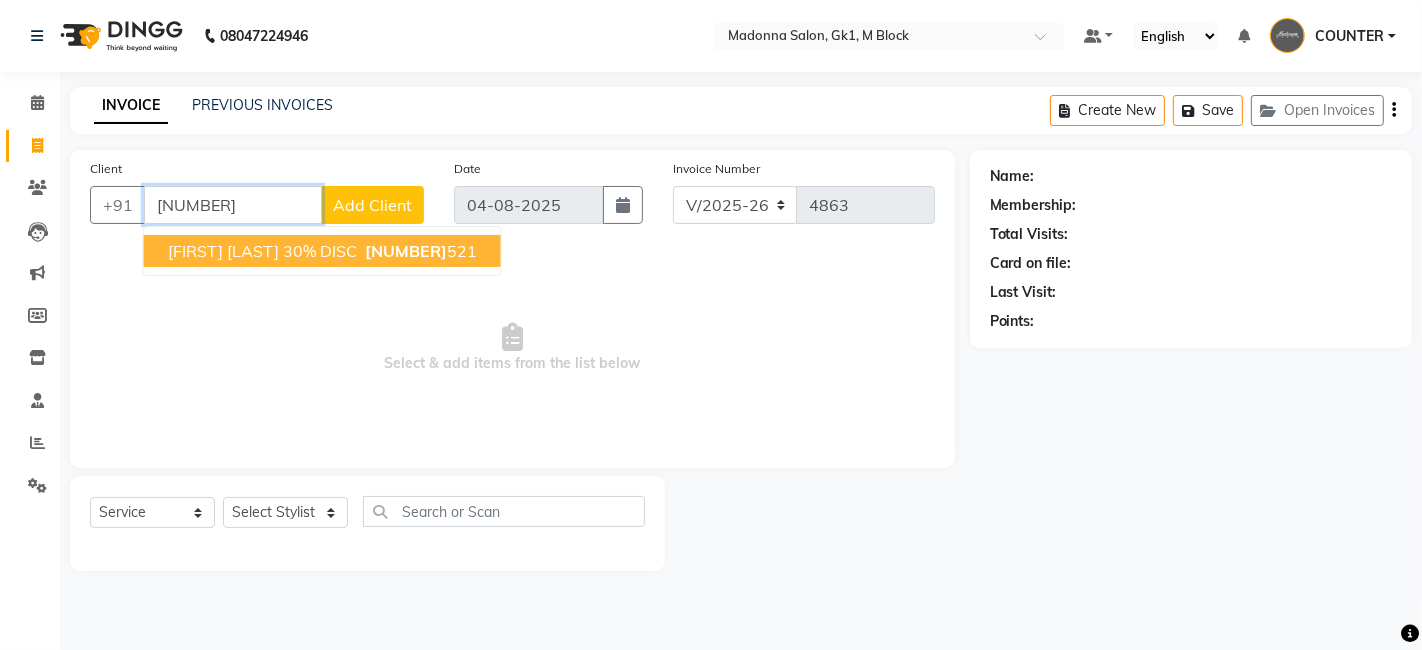 click on "[FIRST] [LAST] 30% DISC" at bounding box center [262, 251] 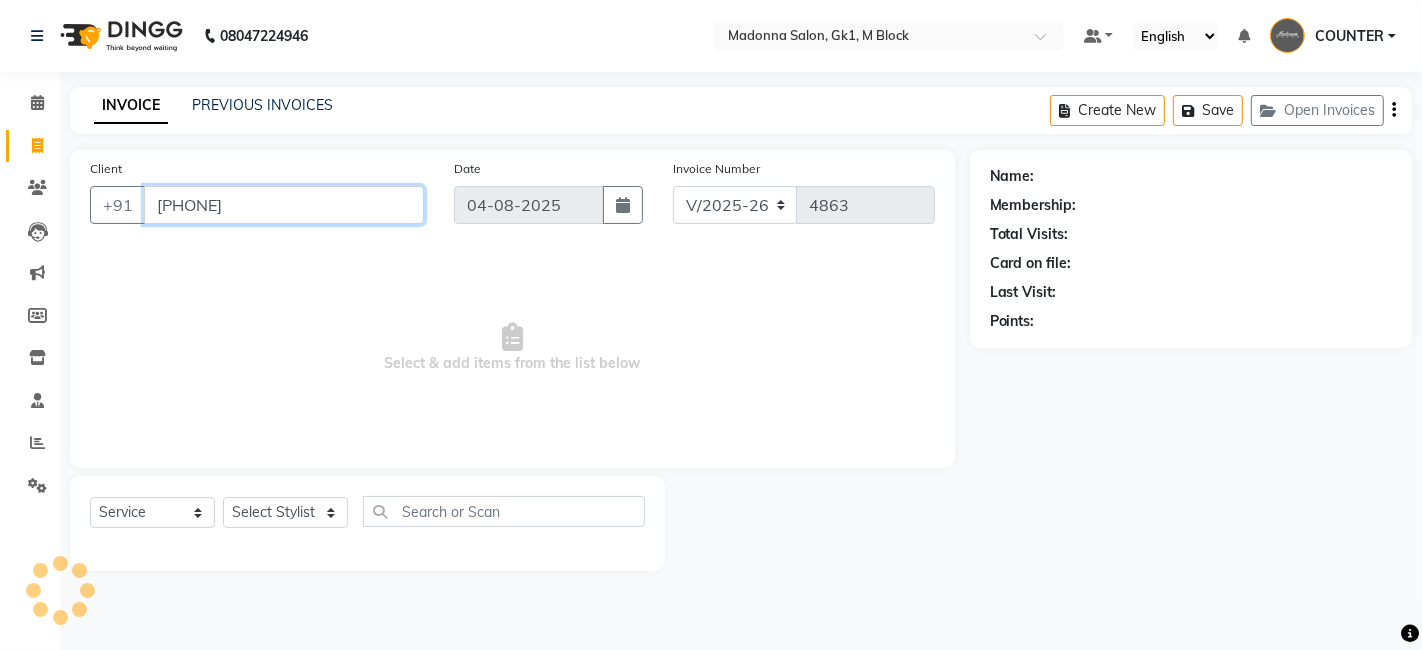 type on "[PHONE]" 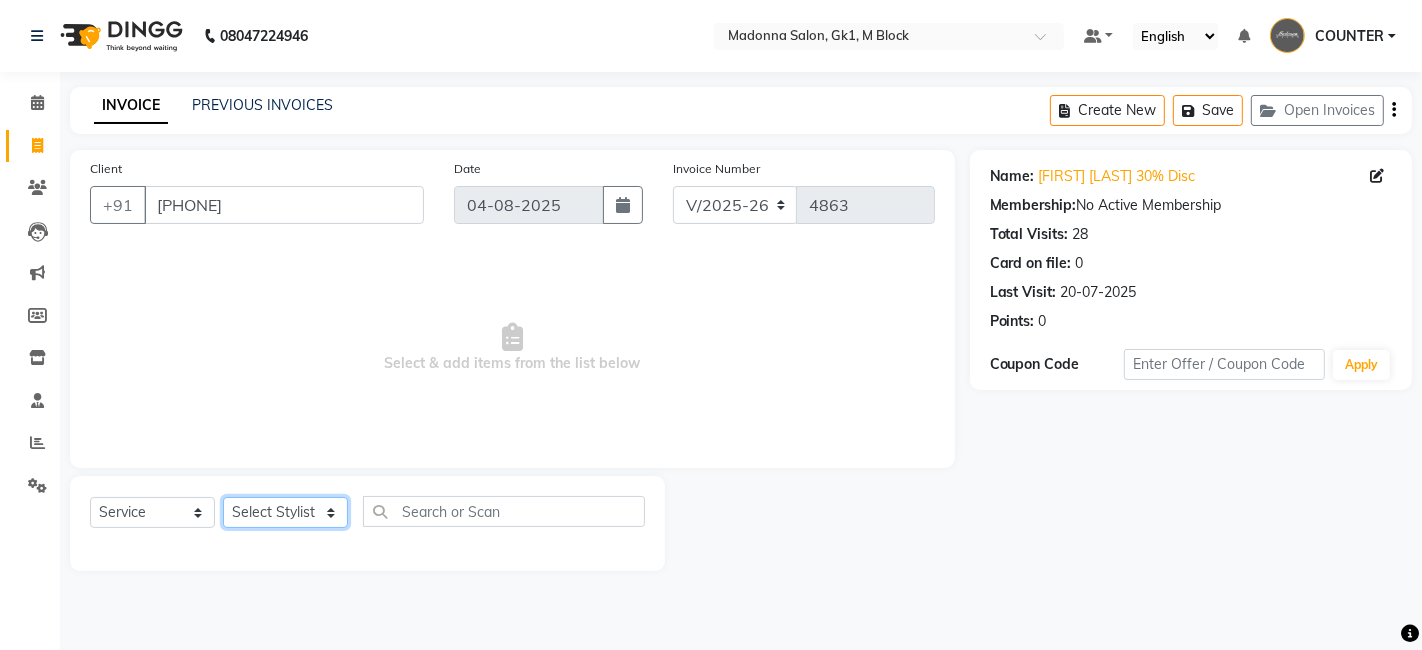 click on "Select Stylist AJAY Amar Ankush Ashu Beauty Tanuja COUNTER Deepak Esha Fatima Husain Maggi Manjit Nandini Nazim Owner Owner Rakesh Rishi Sandeep Shipra Sonu Stylist Rajesh Sushma Tarun Tushar Vaibhav Vijay  Vipin" 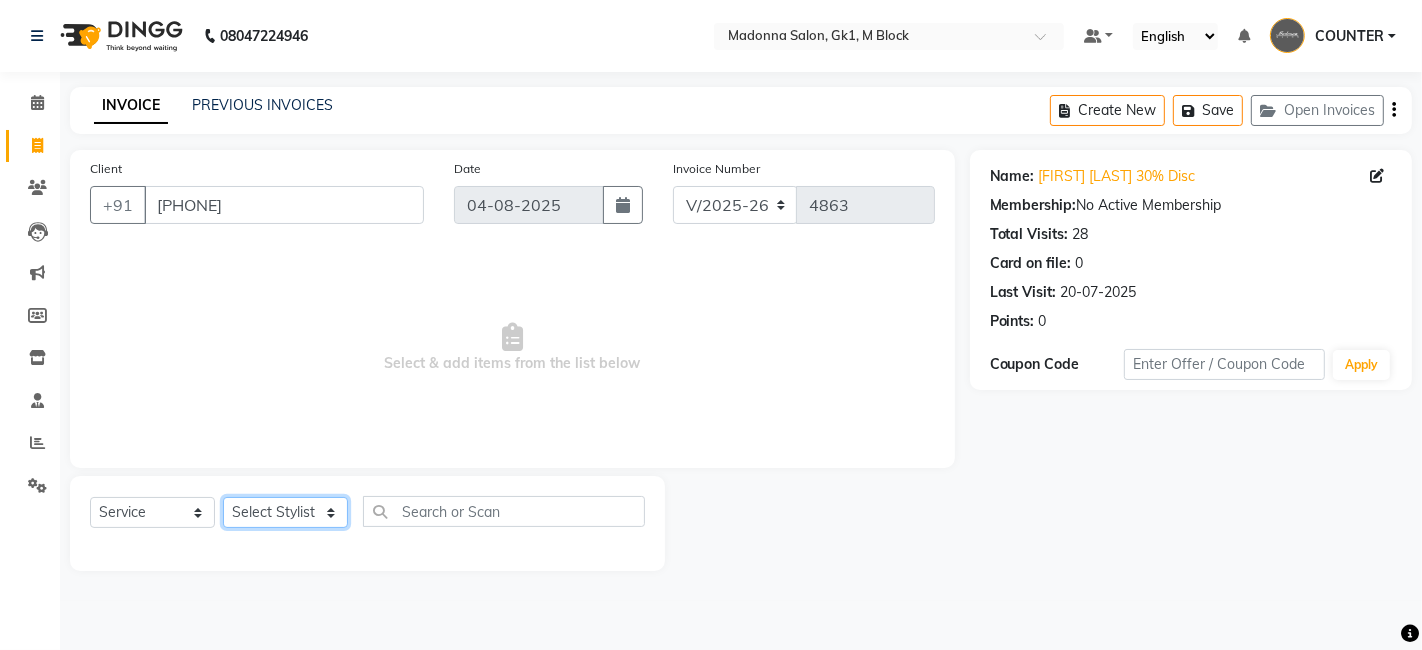 select on "[NUMBER]" 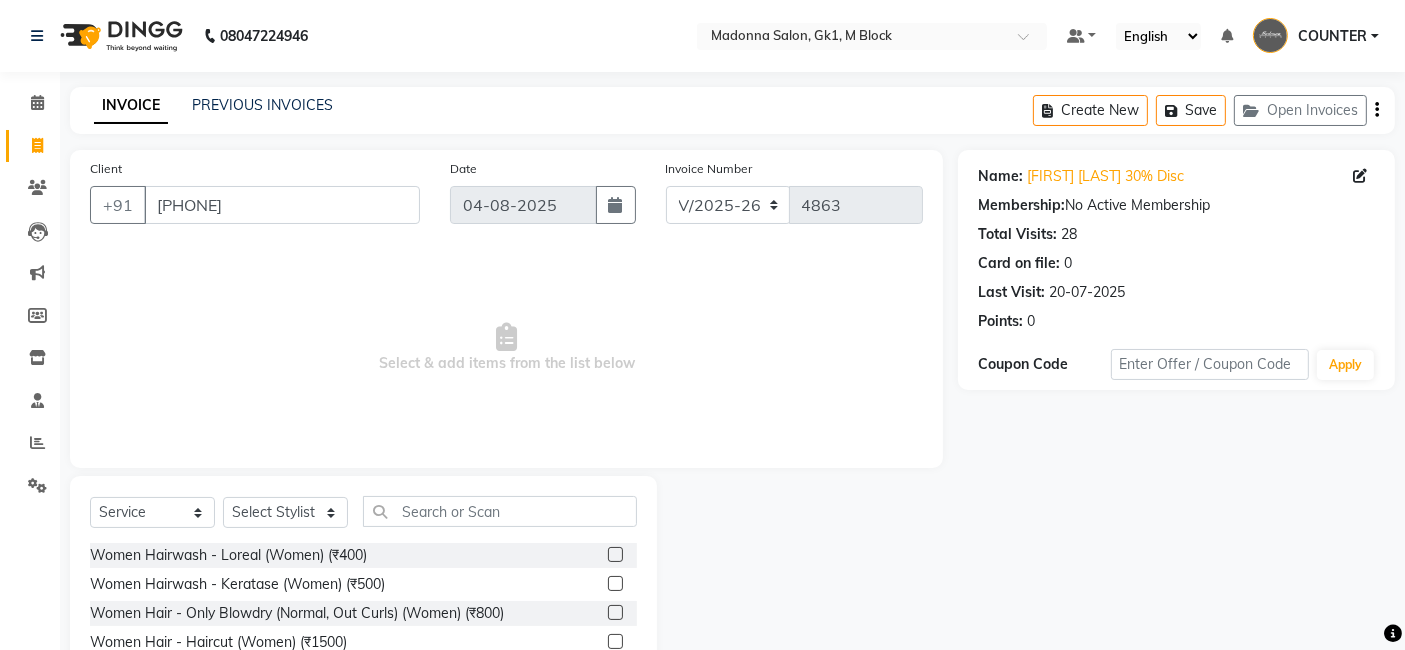 click 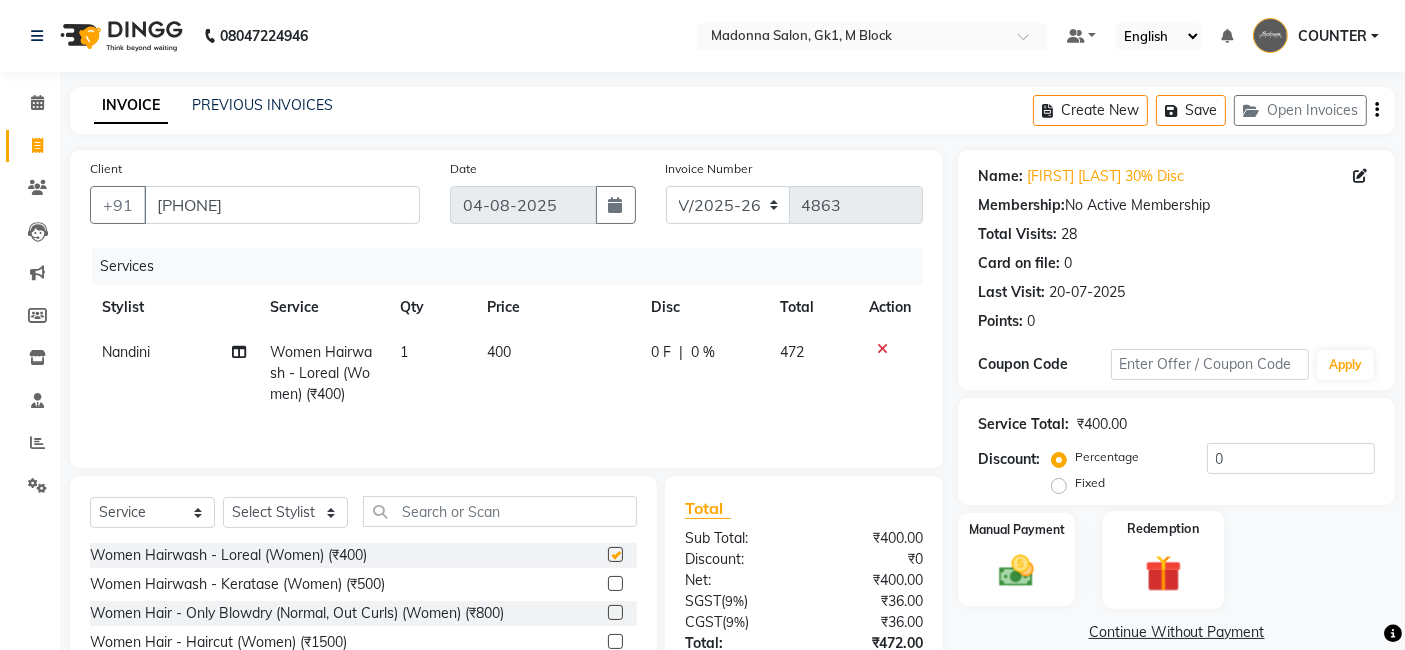 checkbox on "false" 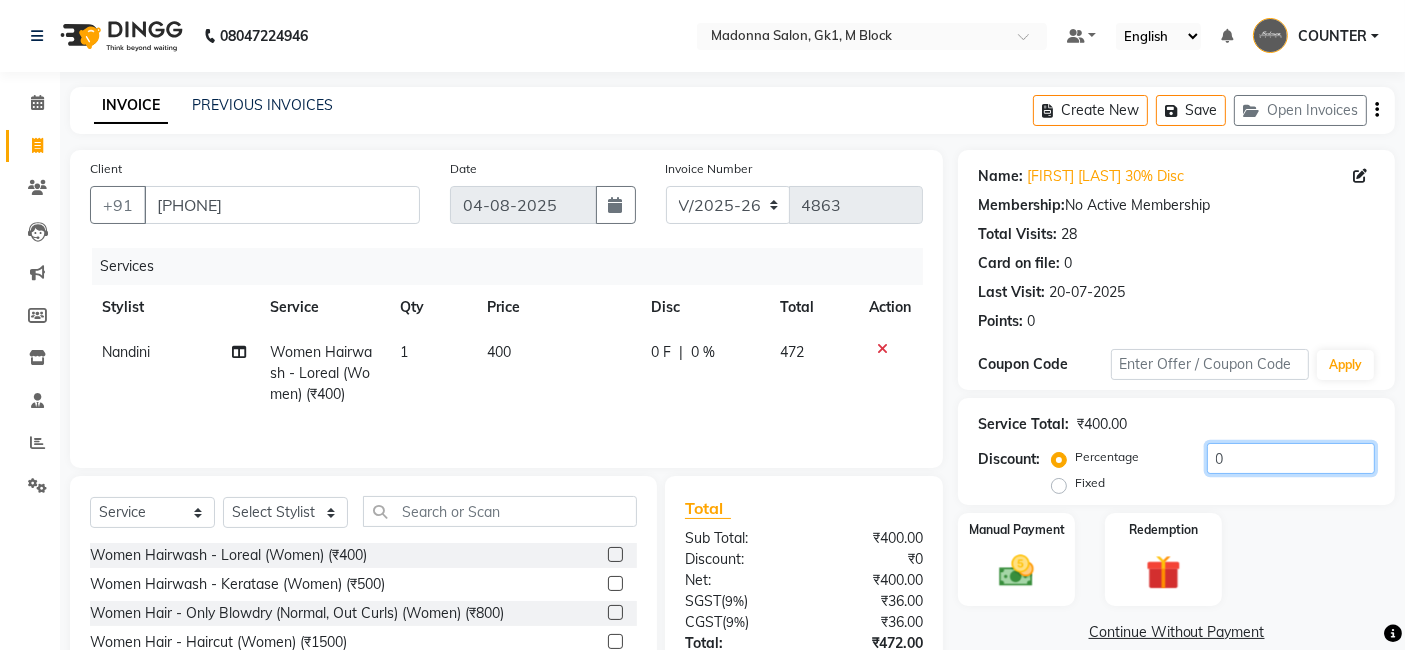 click on "0" 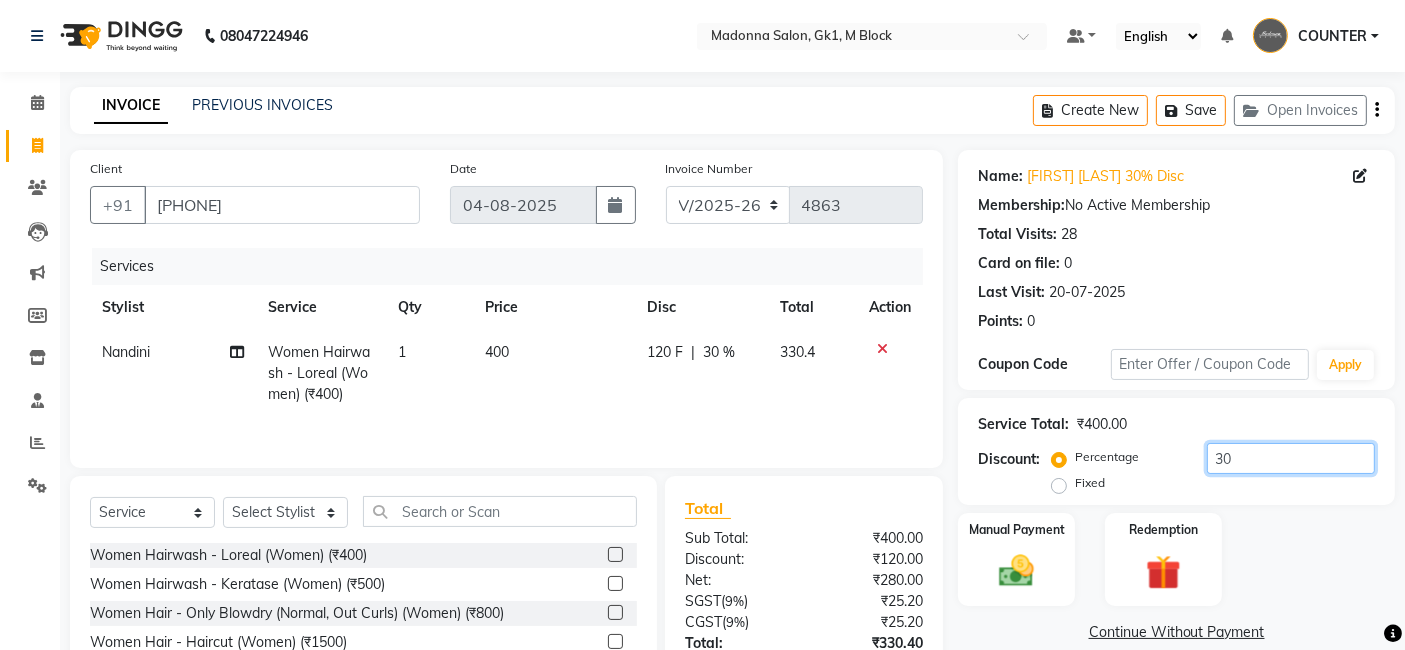 type on "30" 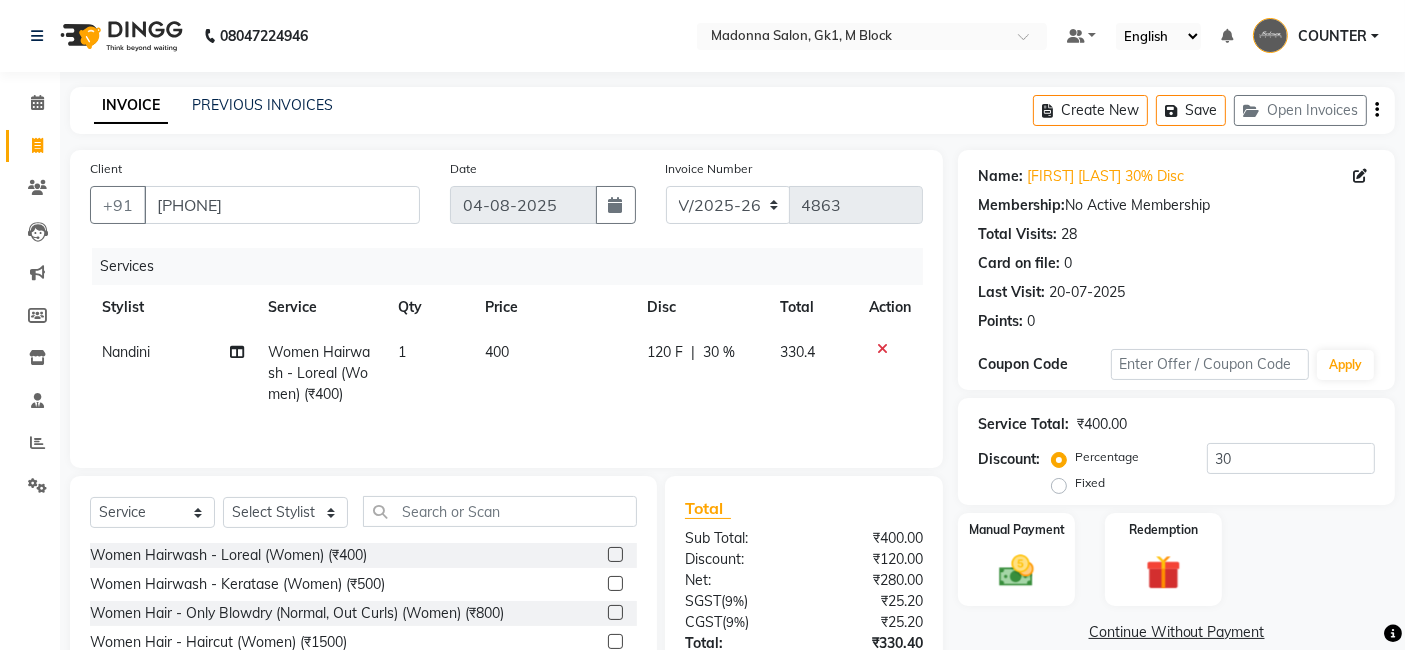 click on "Continue Without Payment" 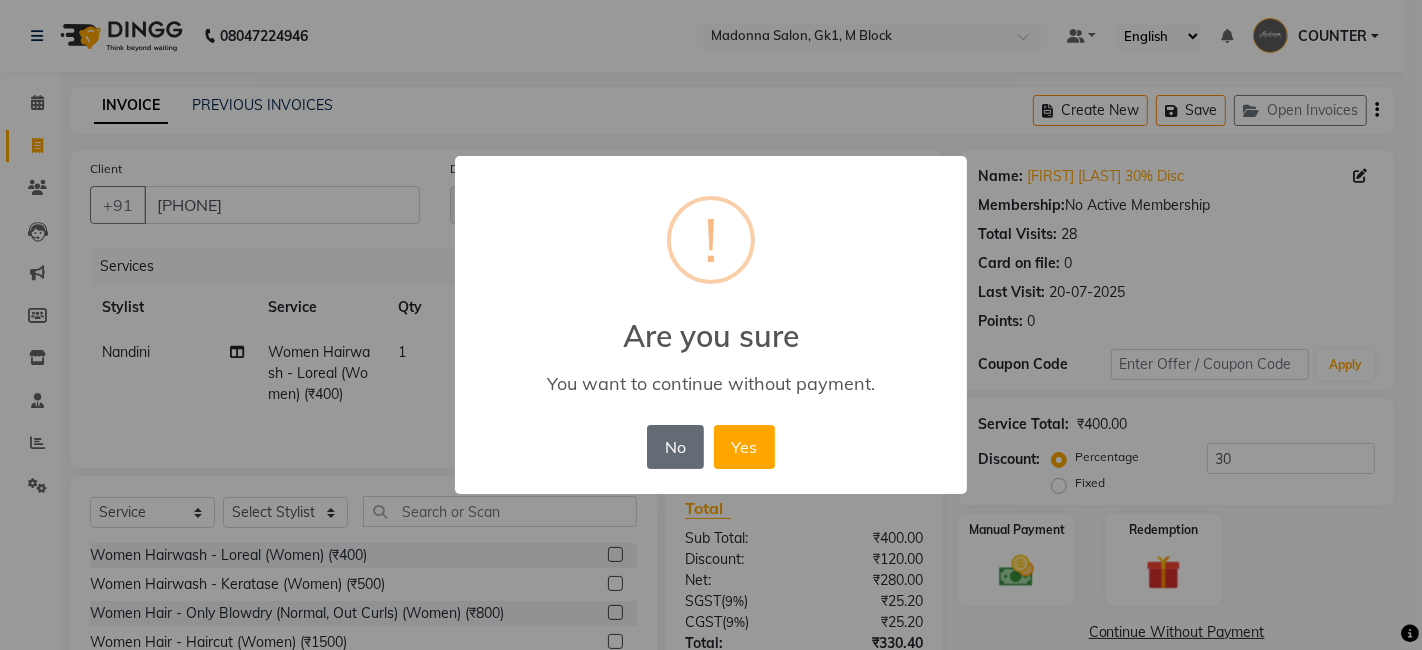click on "No" at bounding box center [675, 447] 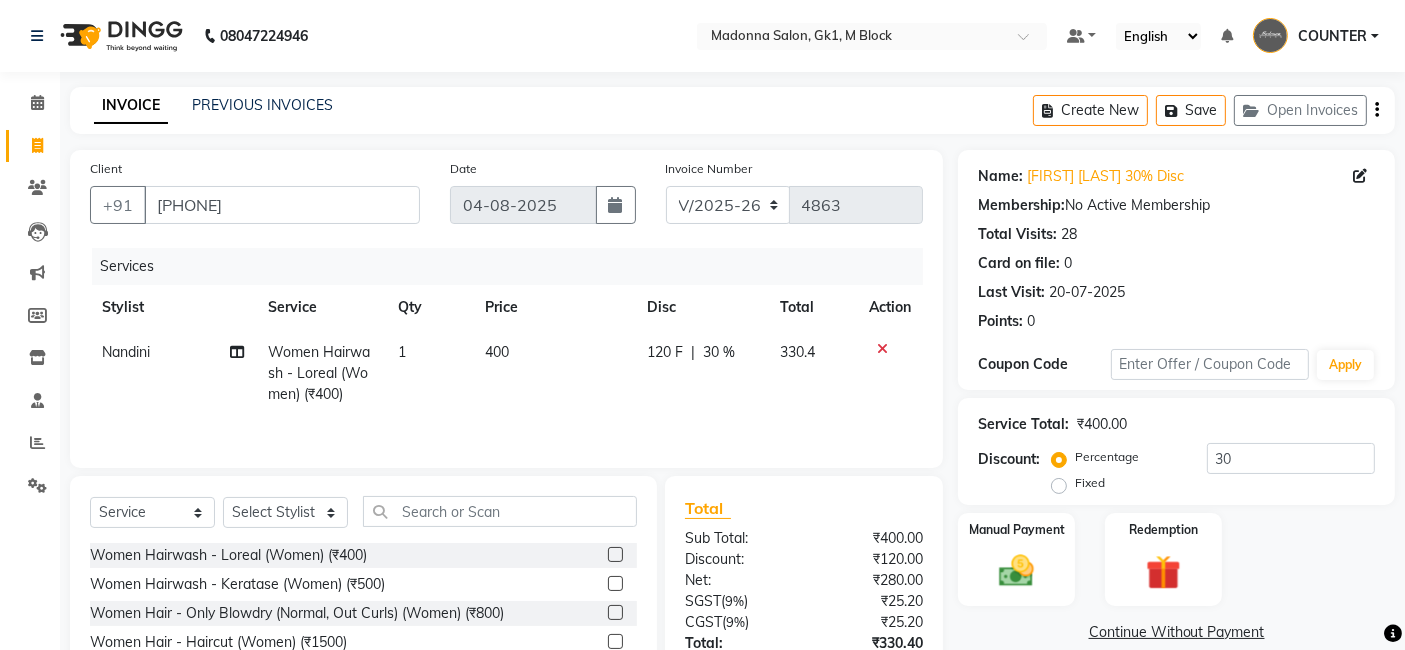 click on "Manual Payment Redemption" 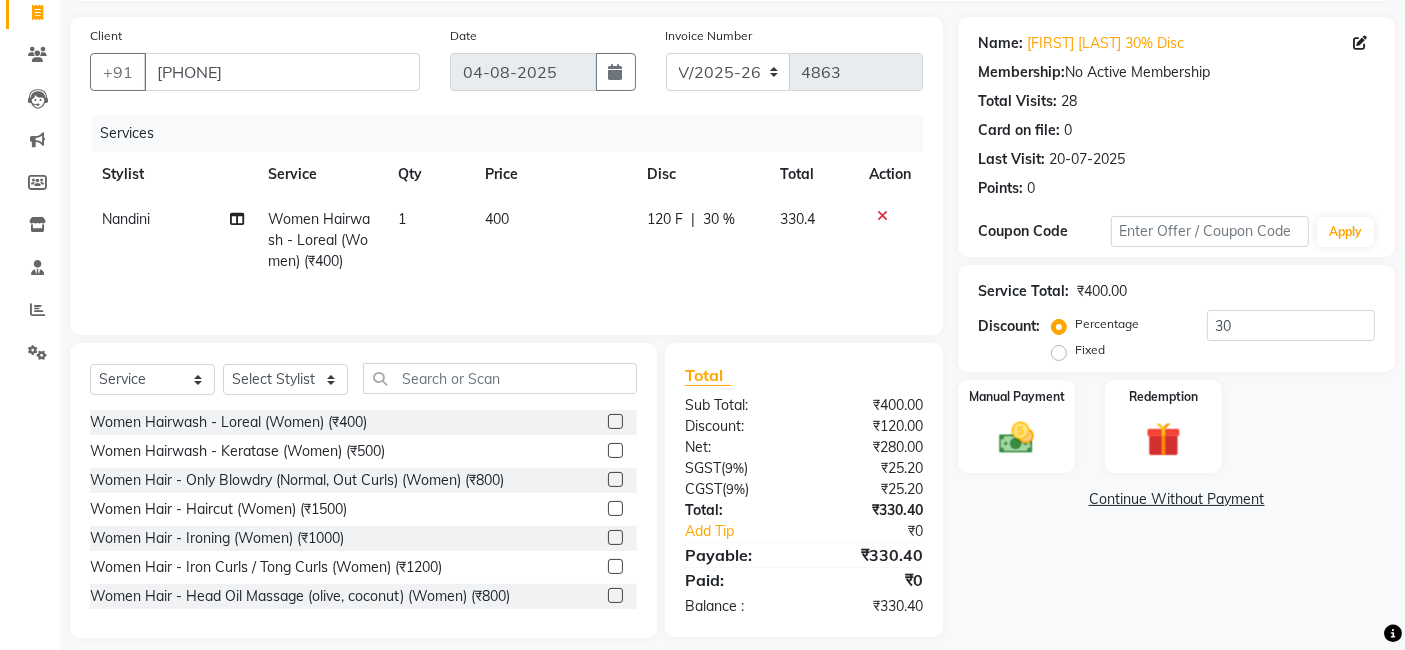 scroll, scrollTop: 152, scrollLeft: 0, axis: vertical 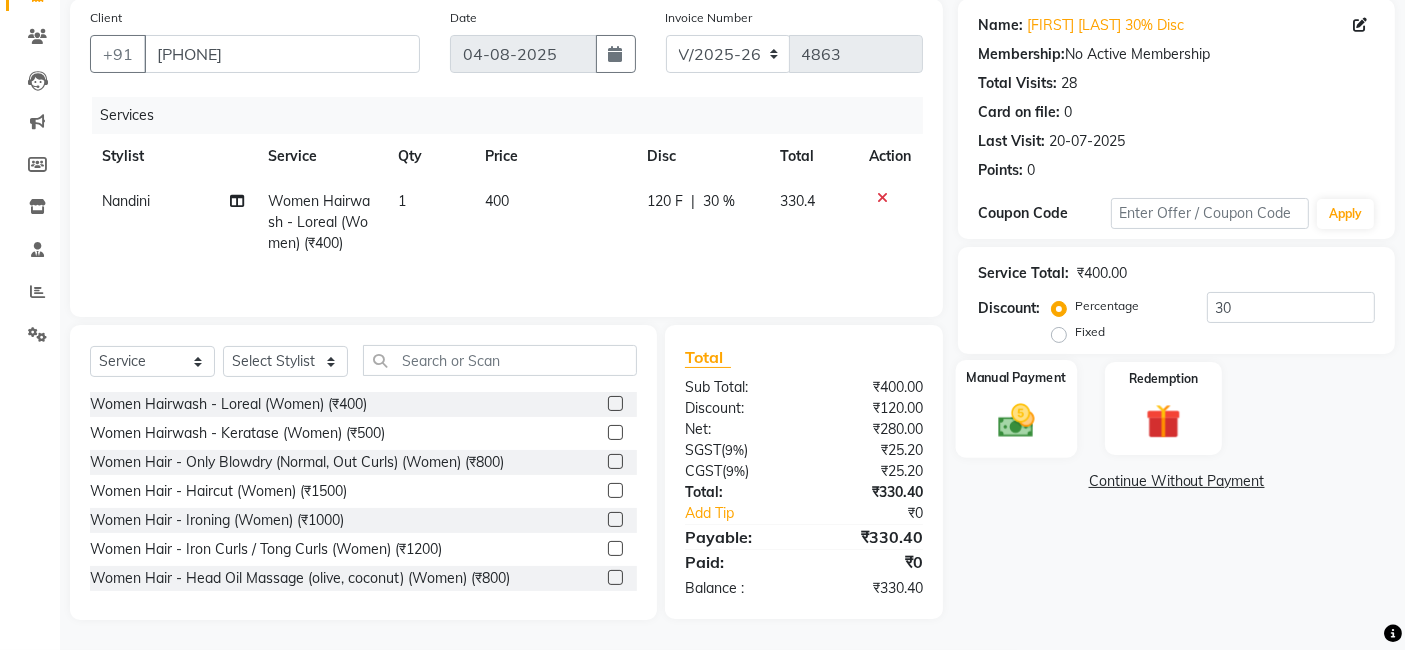 click on "Manual Payment" 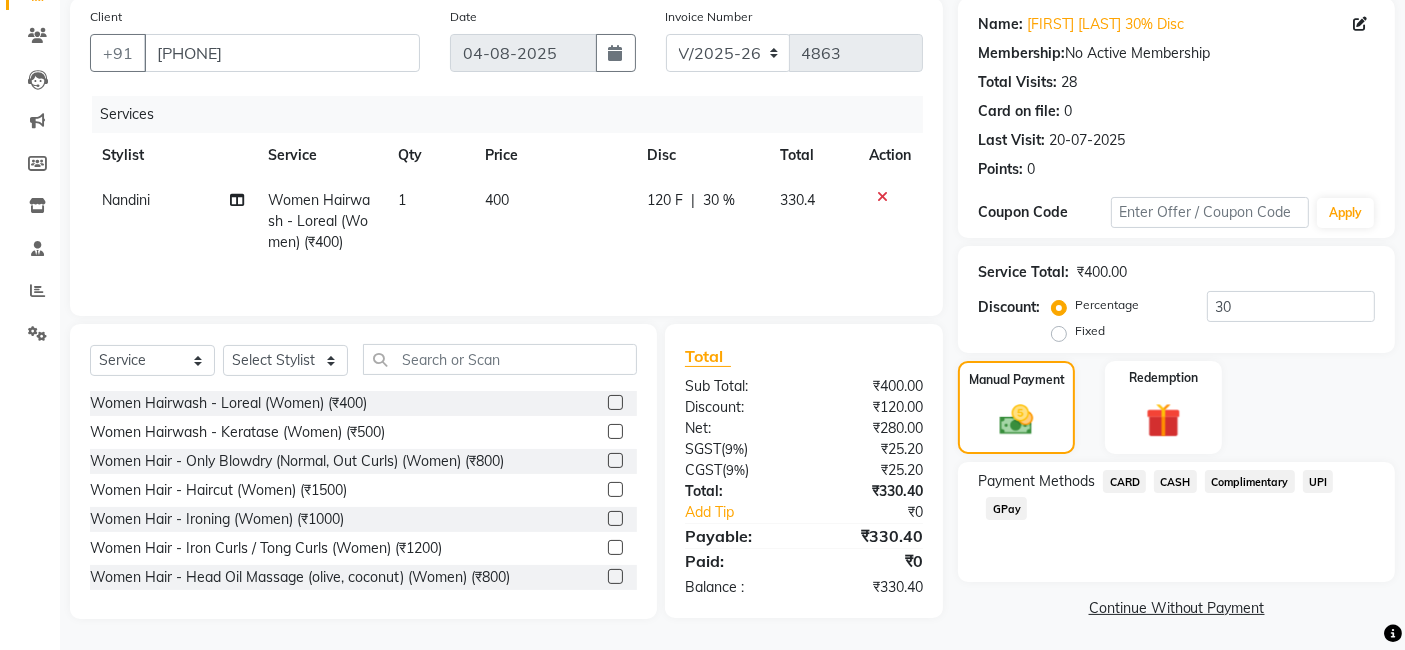 click on "CASH" 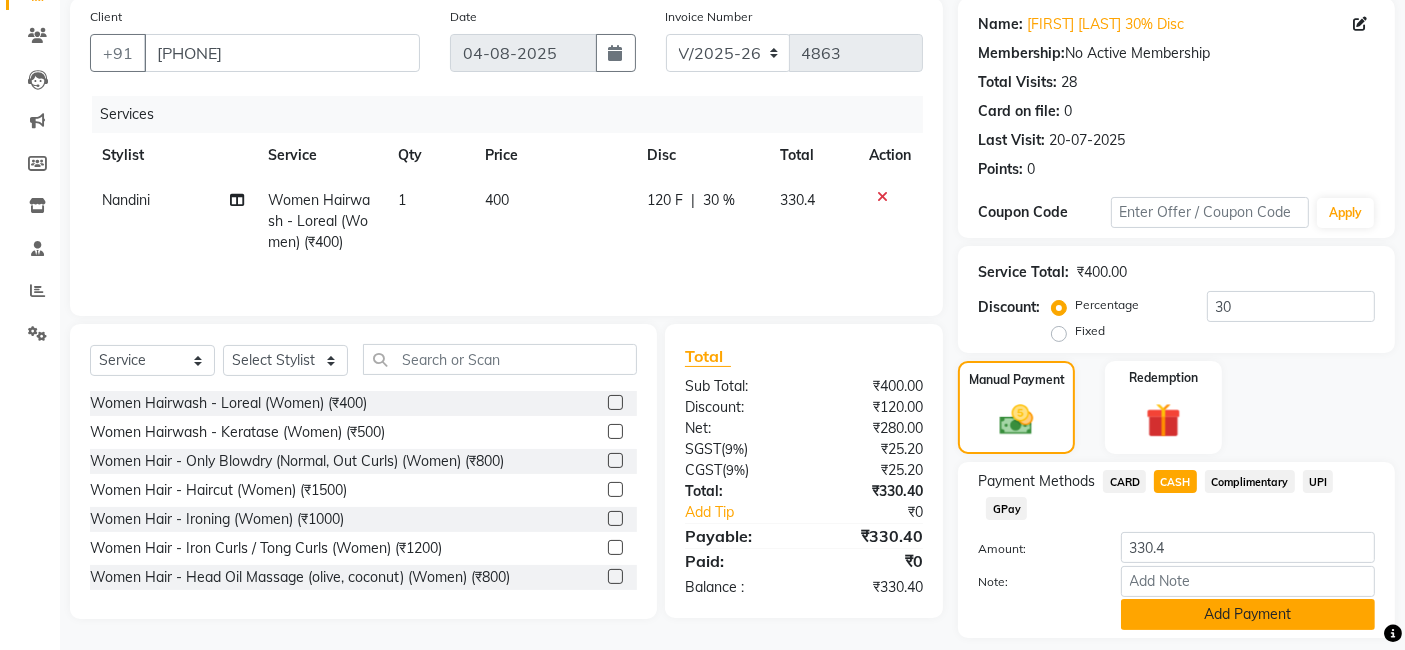 click on "Add Payment" 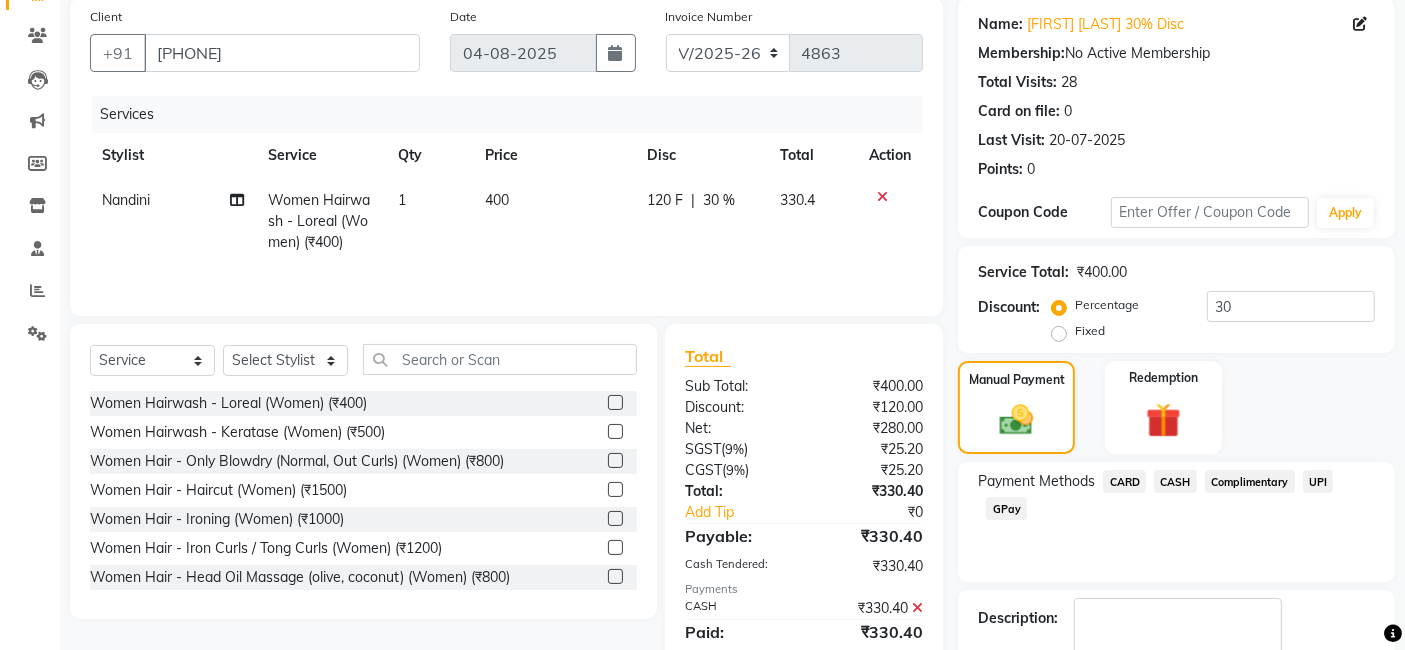 click on "Payment Methods  CARD   CASH   Complimentary   UPI   GPay" 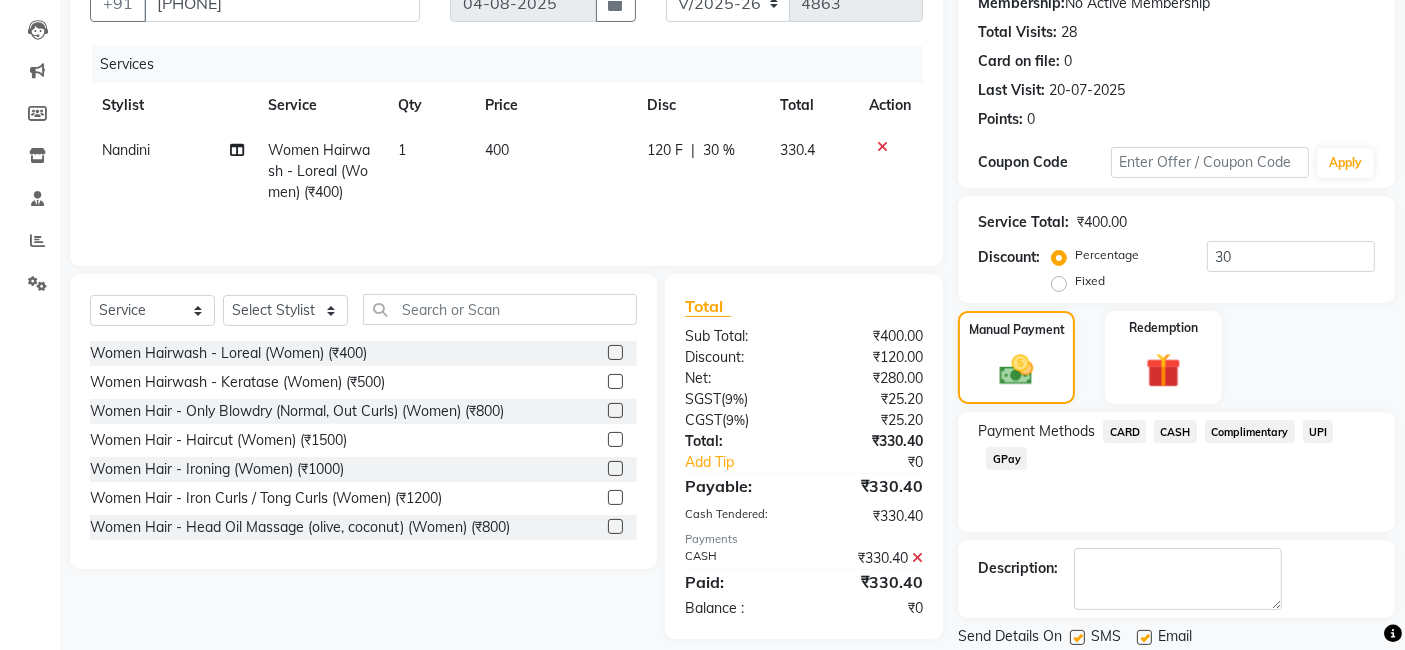 scroll, scrollTop: 266, scrollLeft: 0, axis: vertical 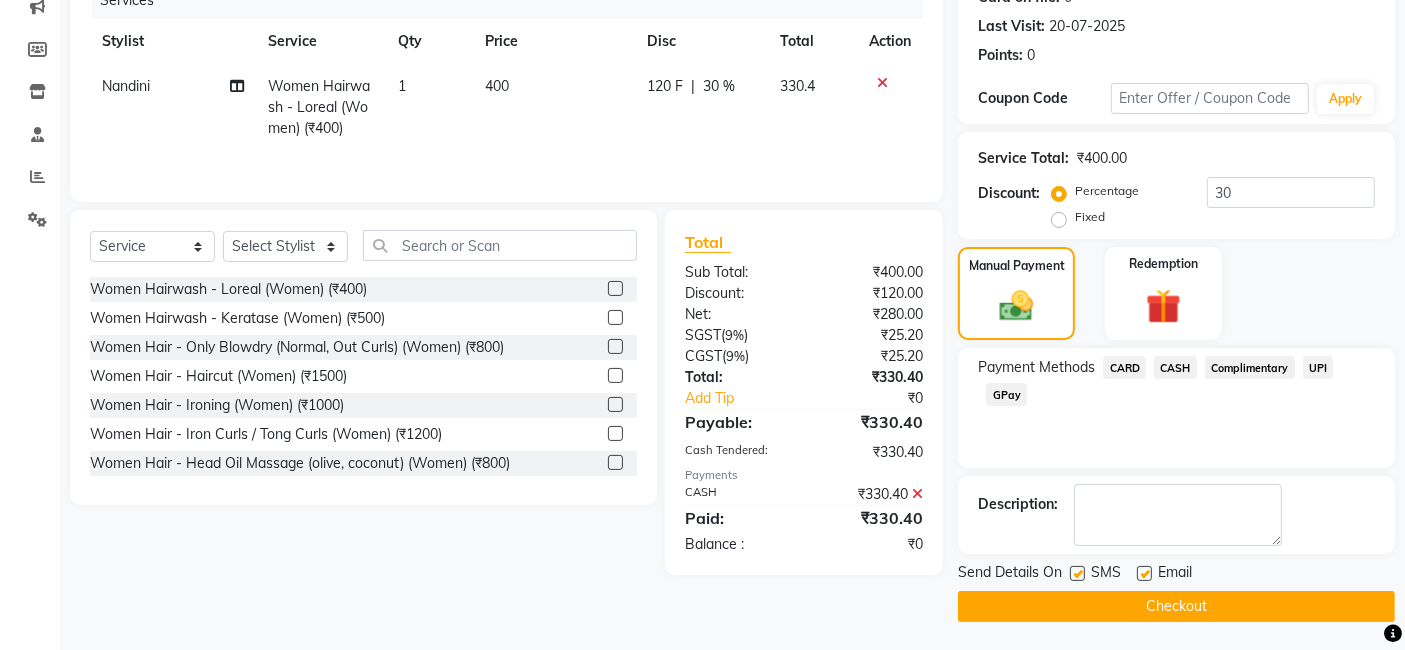 click on "Checkout" 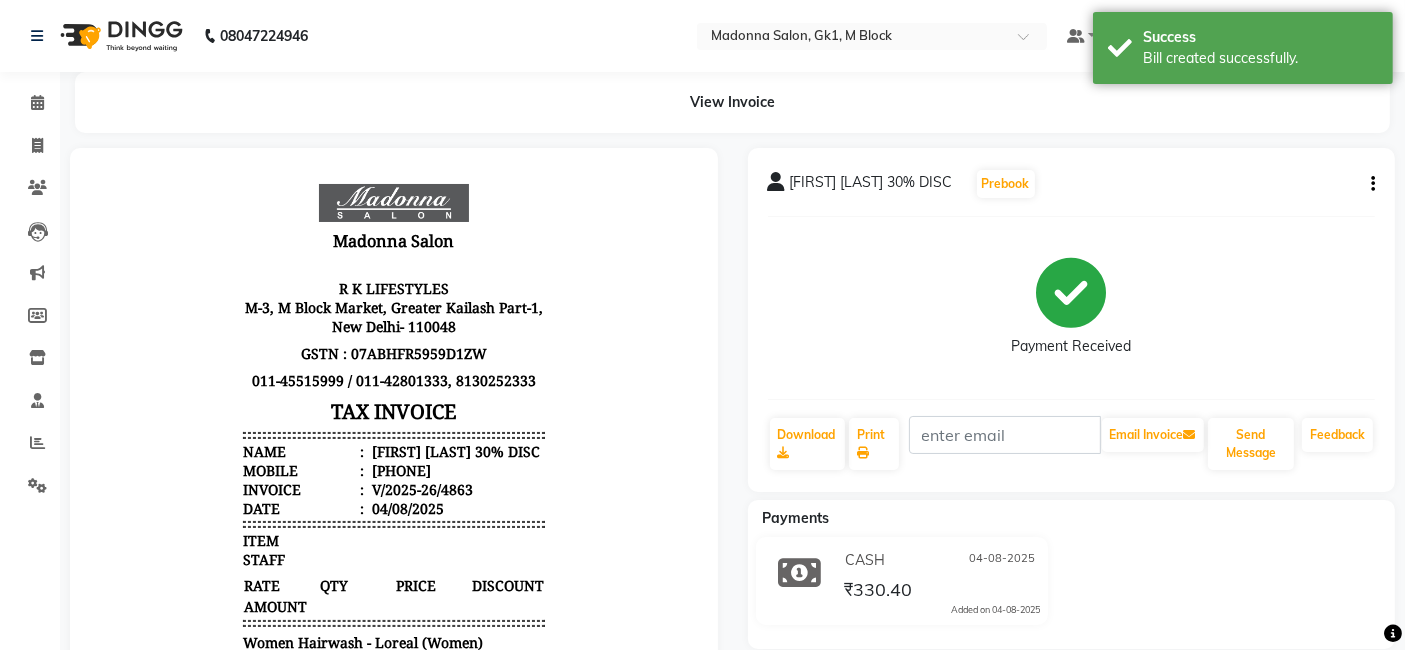 scroll, scrollTop: 0, scrollLeft: 0, axis: both 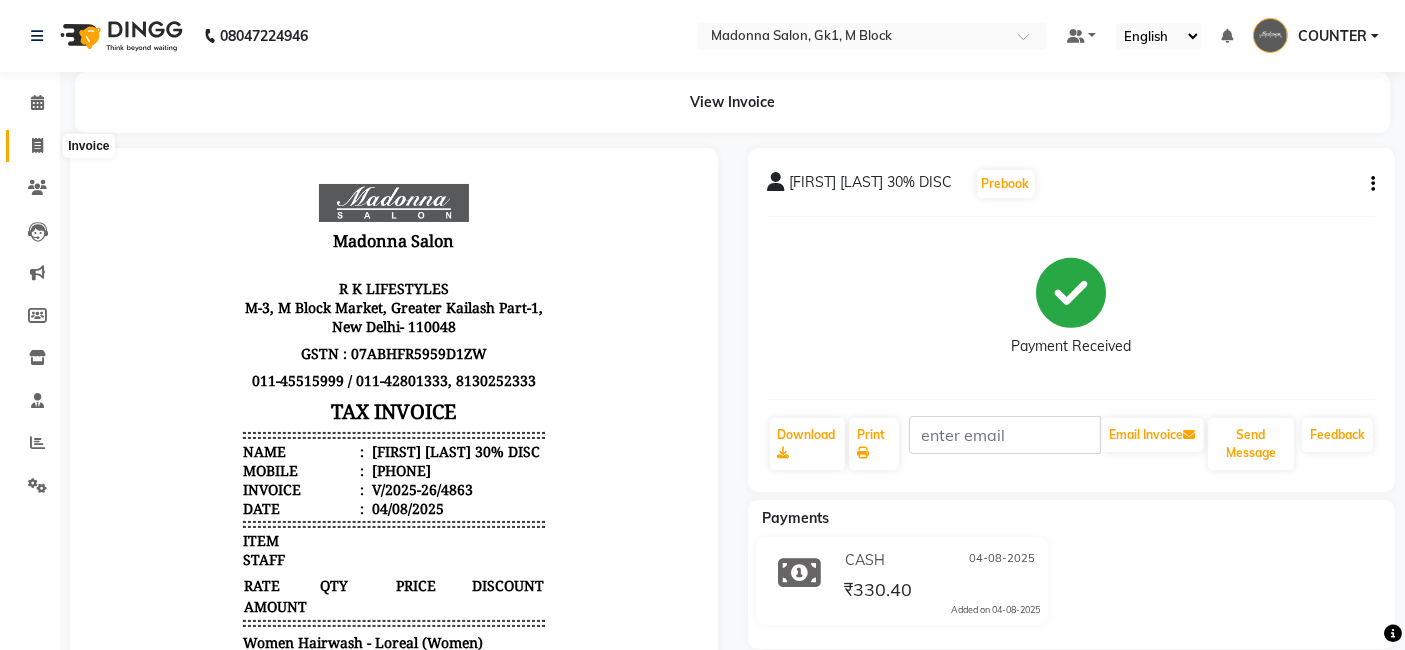 click 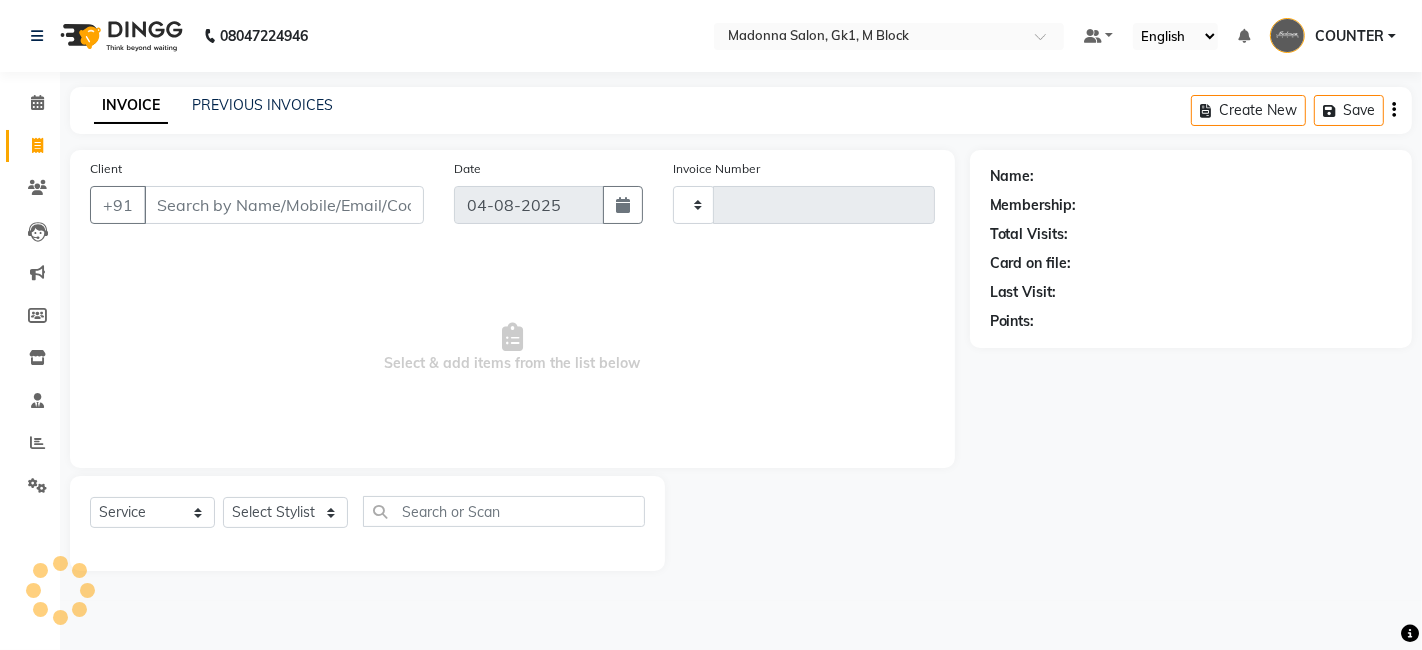 type on "4864" 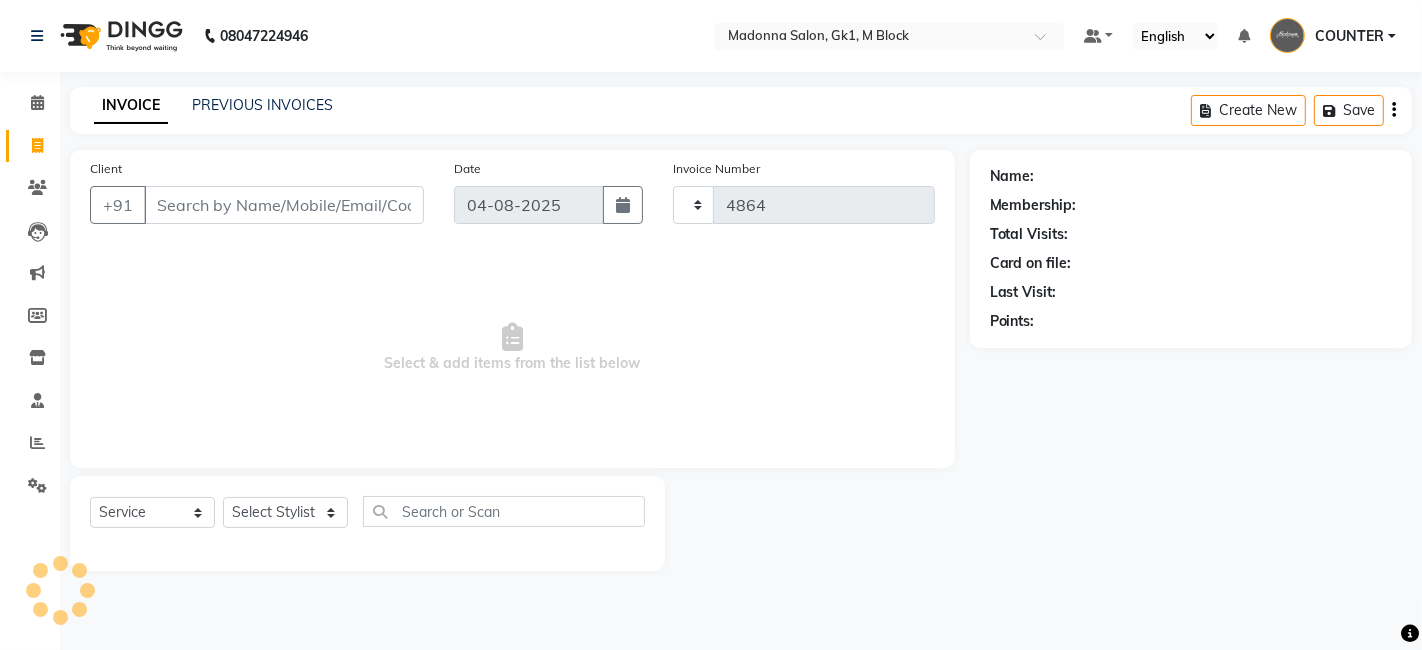 select on "6312" 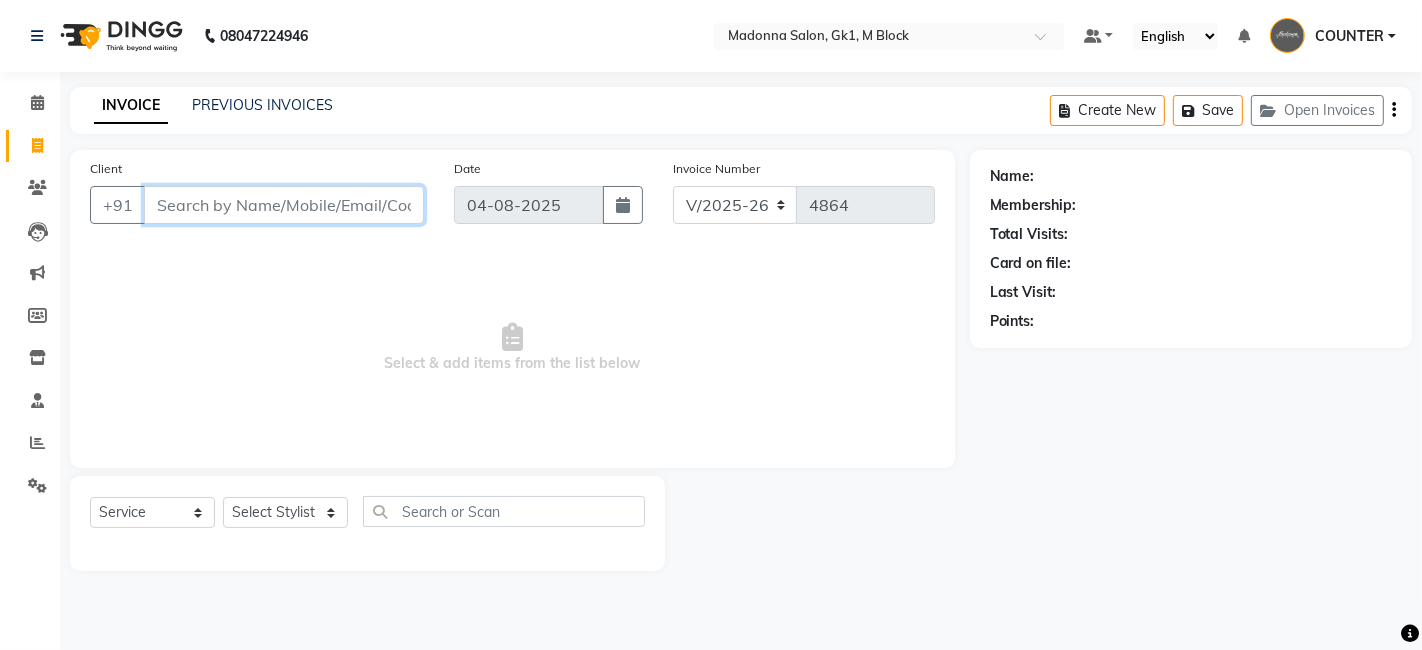 click on "Client" at bounding box center (284, 205) 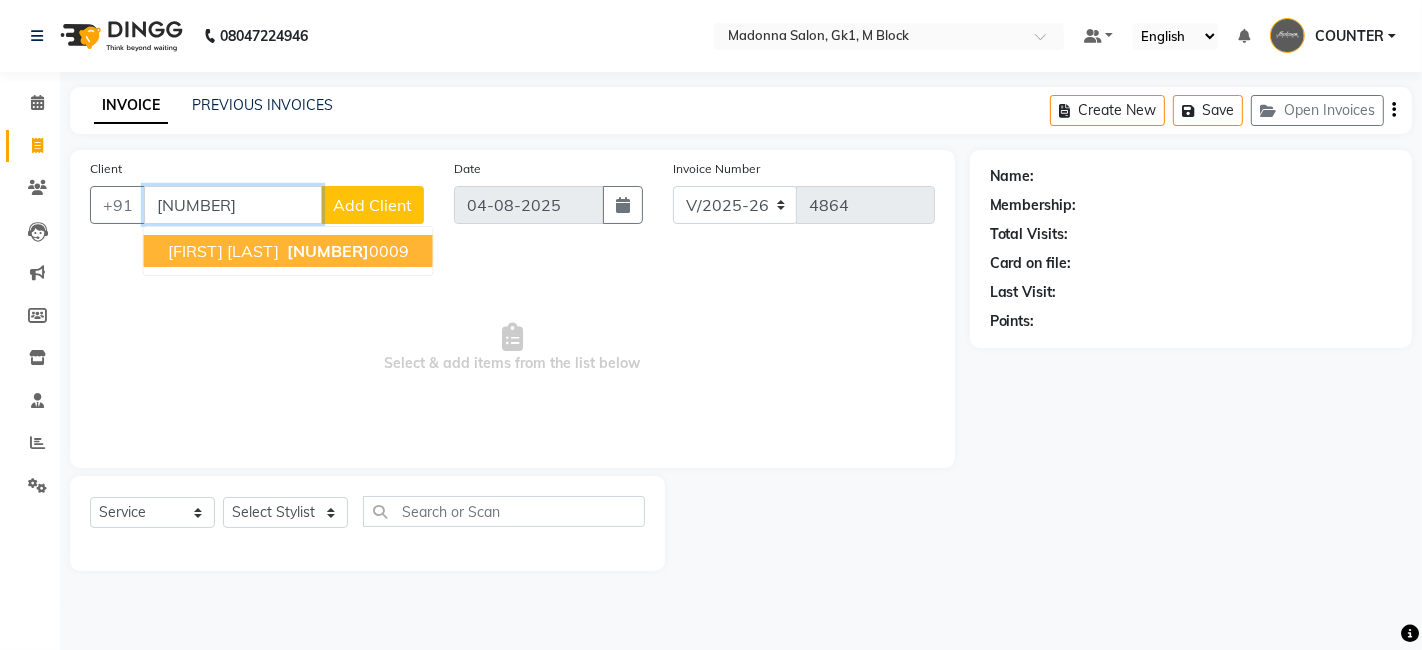 click on "[FIRST] [LAST]" at bounding box center (223, 251) 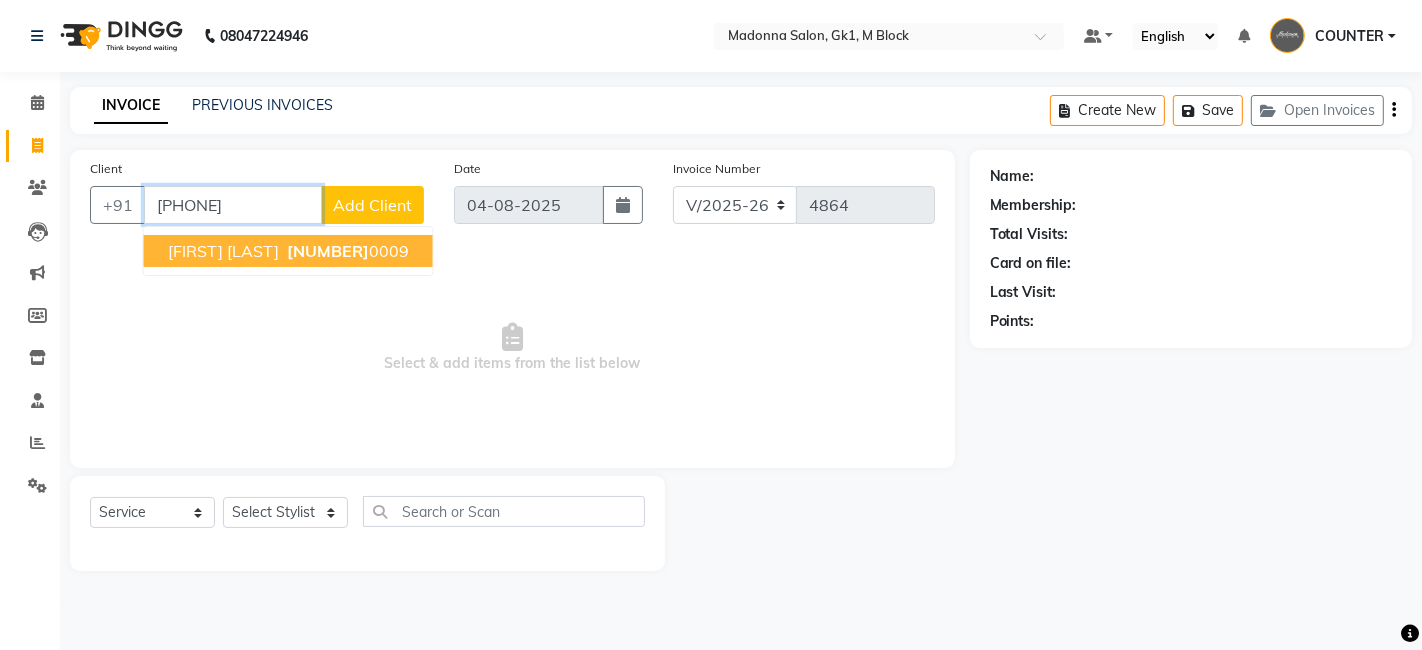type on "[PHONE]" 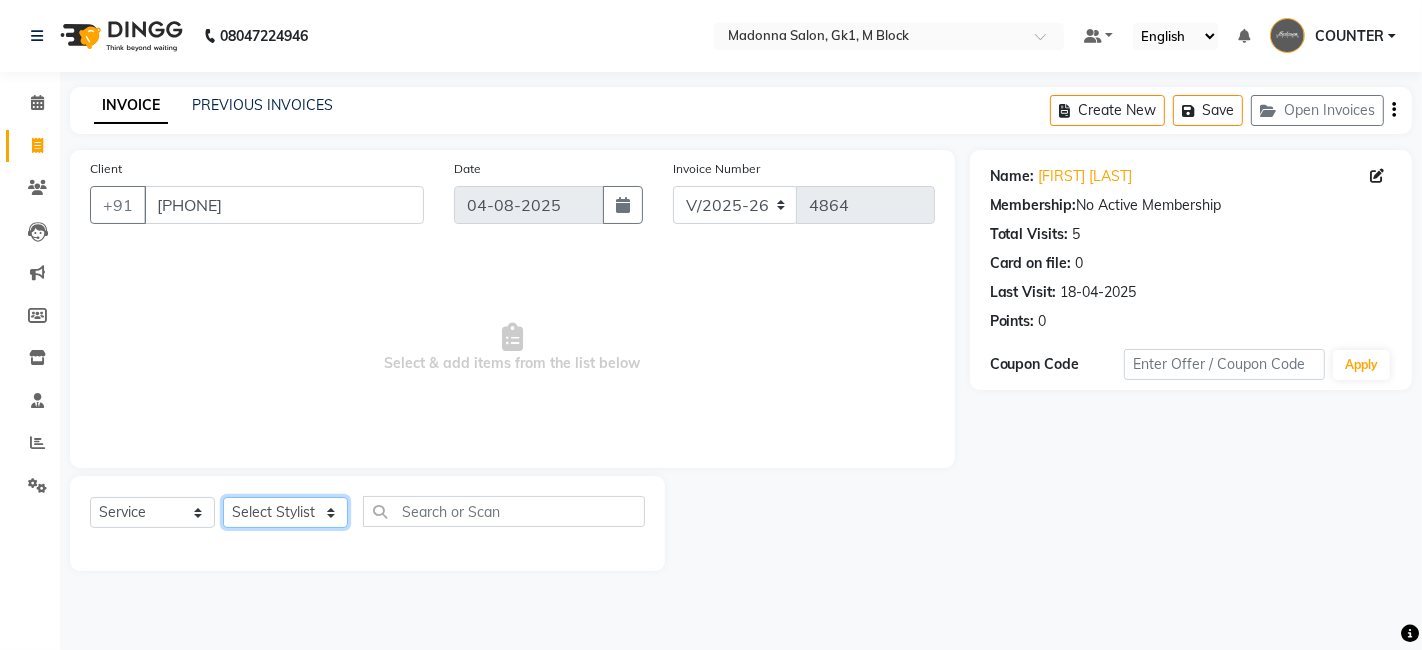click on "Select Stylist AJAY Amar Ankush Ashu Beauty Tanuja COUNTER Deepak Esha Fatima Husain Maggi Manjit Nandini Nazim Owner Owner Rakesh Rishi Sandeep Shipra Sonu Stylist Rajesh Sushma Tarun Tushar Vaibhav Vijay  Vipin" 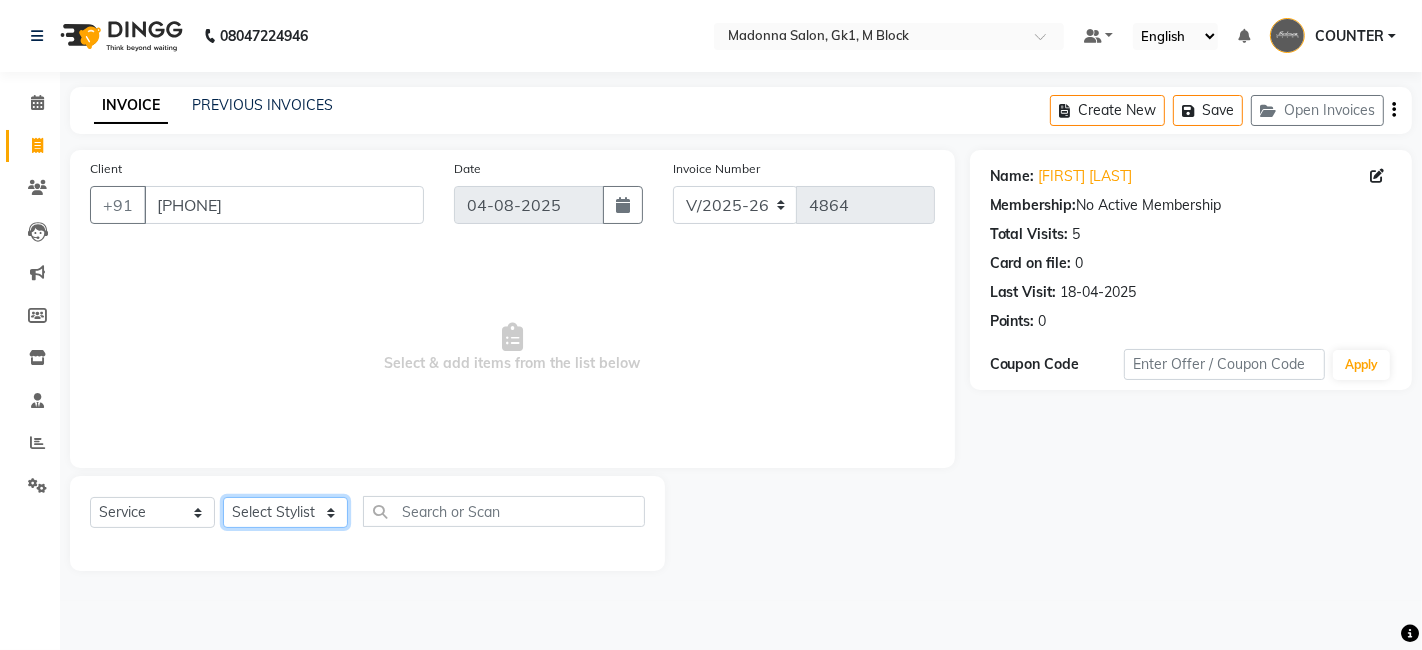 select on "61613" 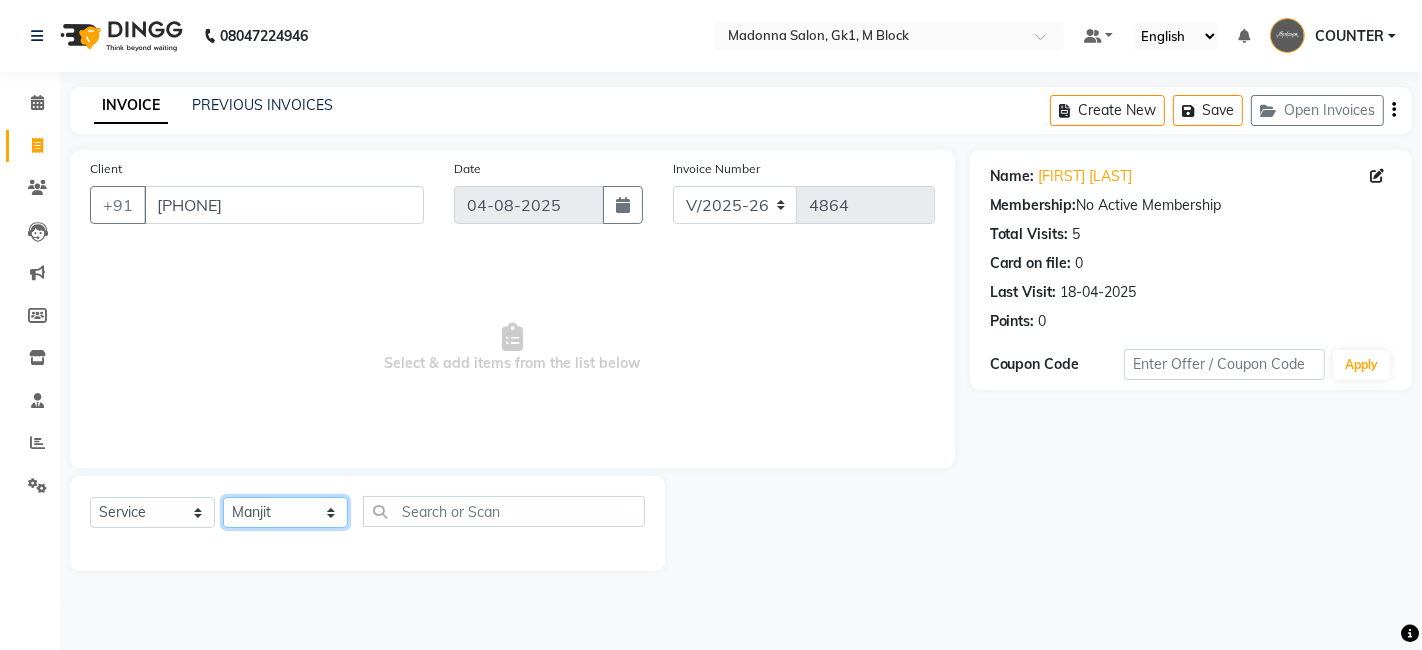 click on "Select Stylist AJAY Amar Ankush Ashu Beauty Tanuja COUNTER Deepak Esha Fatima Husain Maggi Manjit Nandini Nazim Owner Owner Rakesh Rishi Sandeep Shipra Sonu Stylist Rajesh Sushma Tarun Tushar Vaibhav Vijay  Vipin" 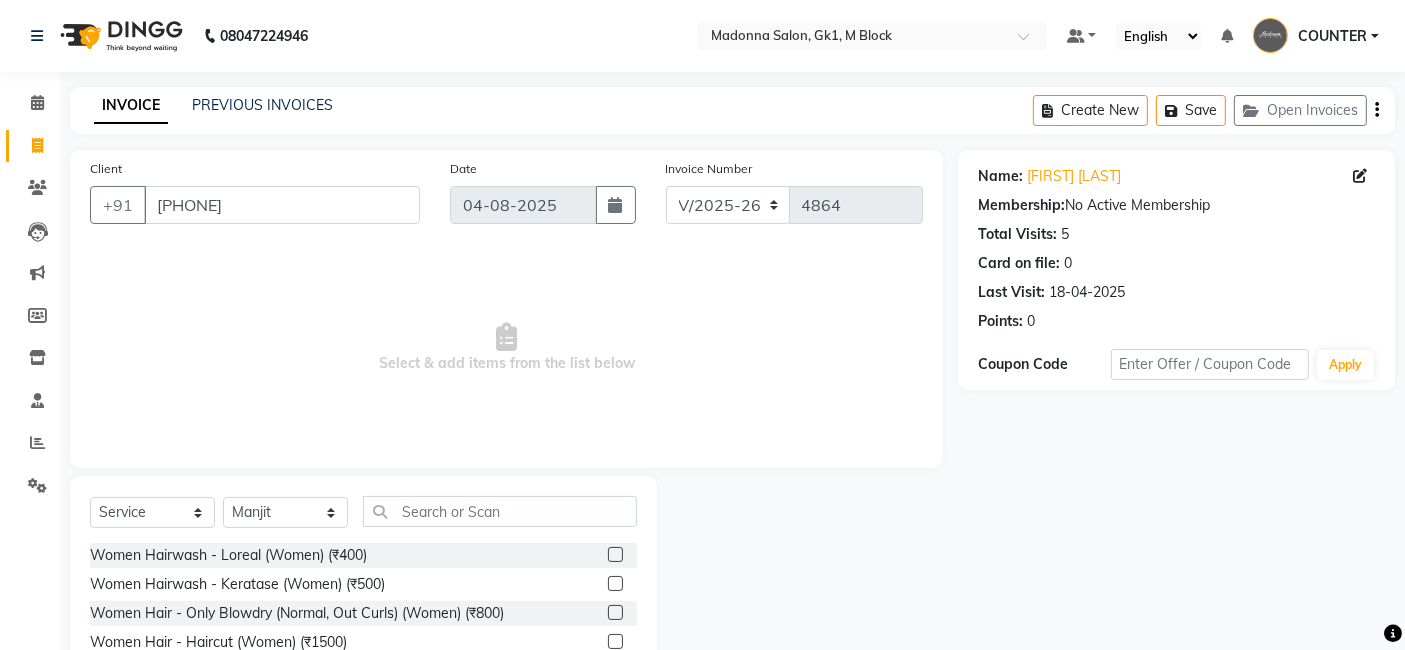 click on "Select & add items from the list below" at bounding box center [506, 348] 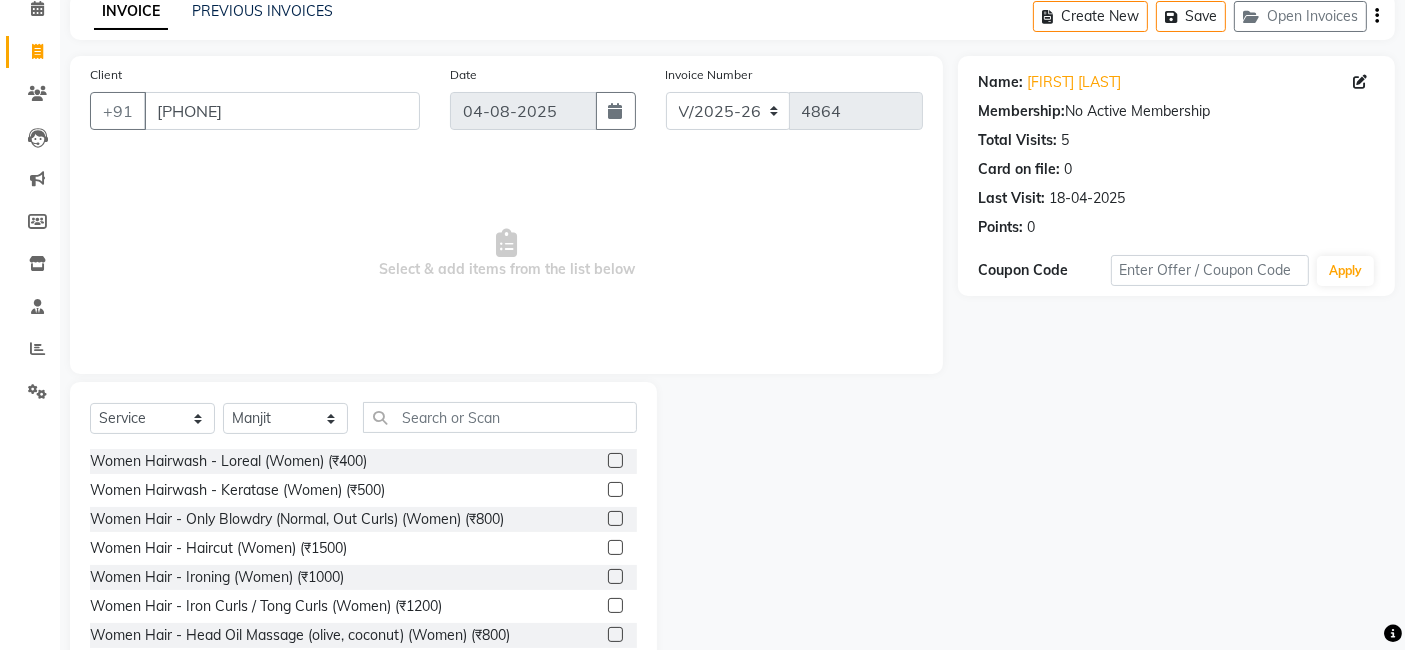scroll, scrollTop: 133, scrollLeft: 0, axis: vertical 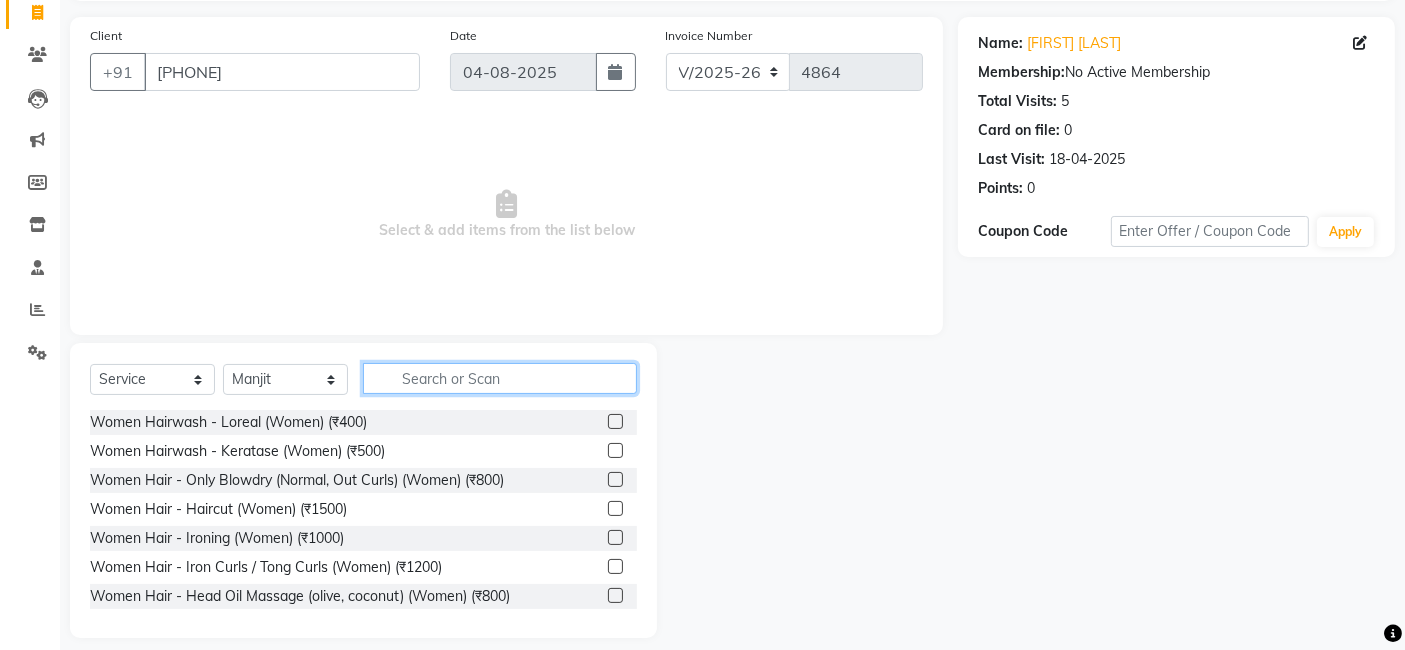 click 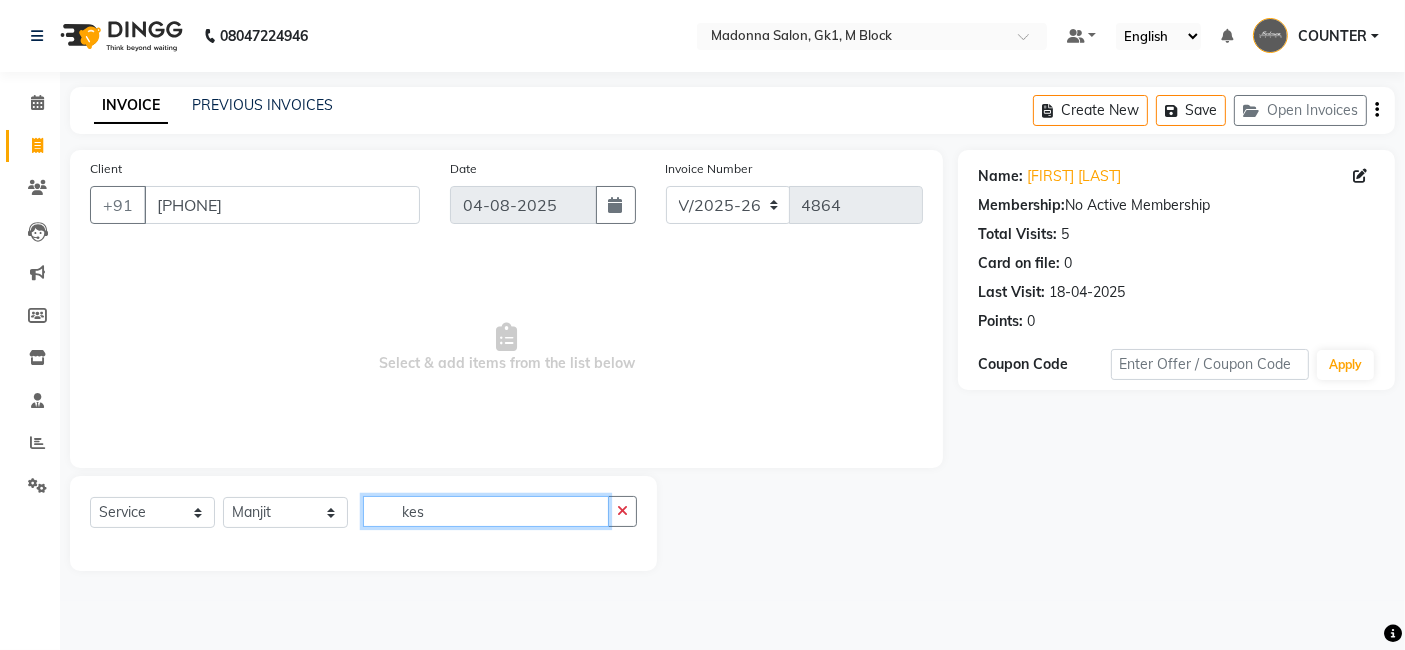 scroll, scrollTop: 0, scrollLeft: 0, axis: both 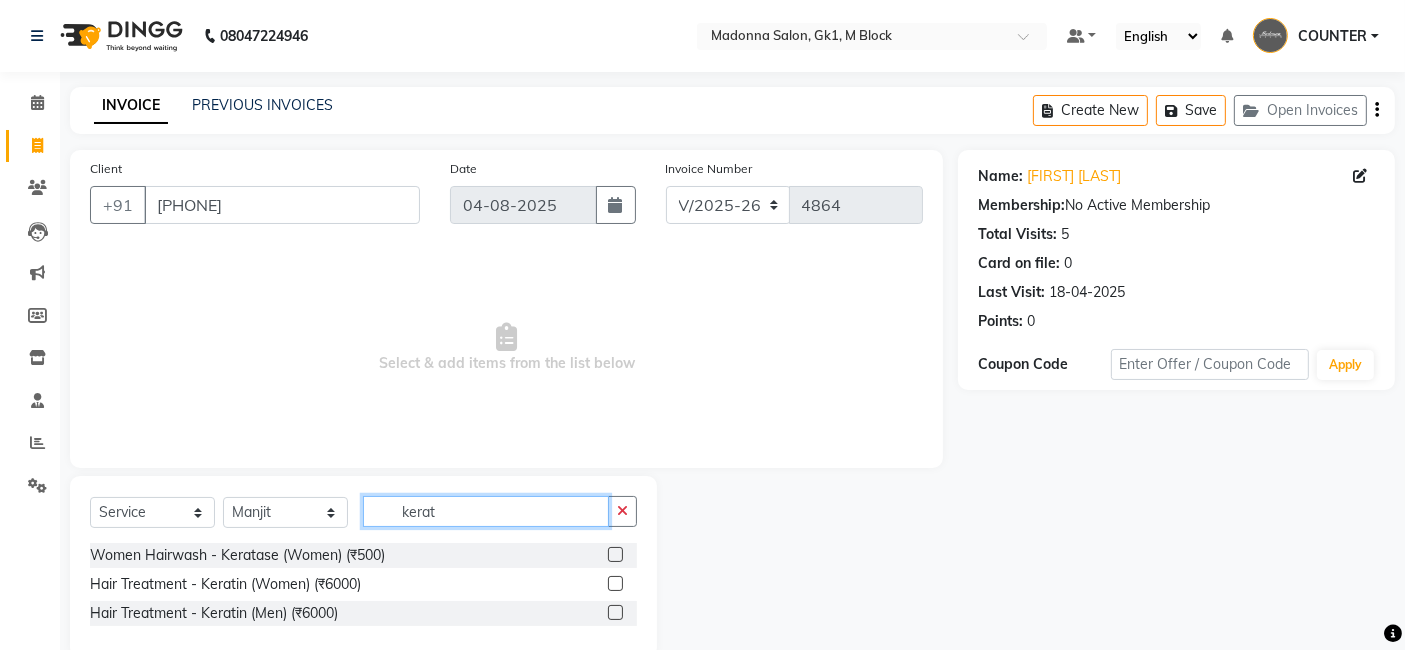 type on "kerat" 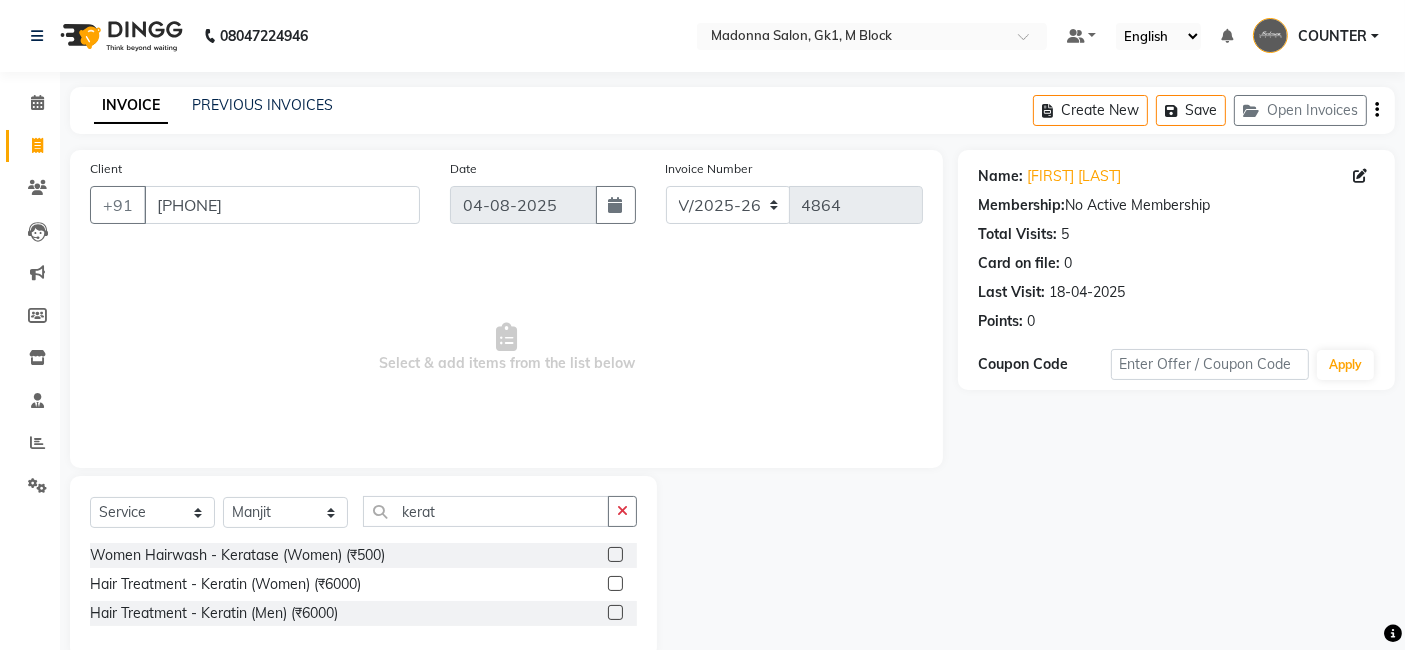 click 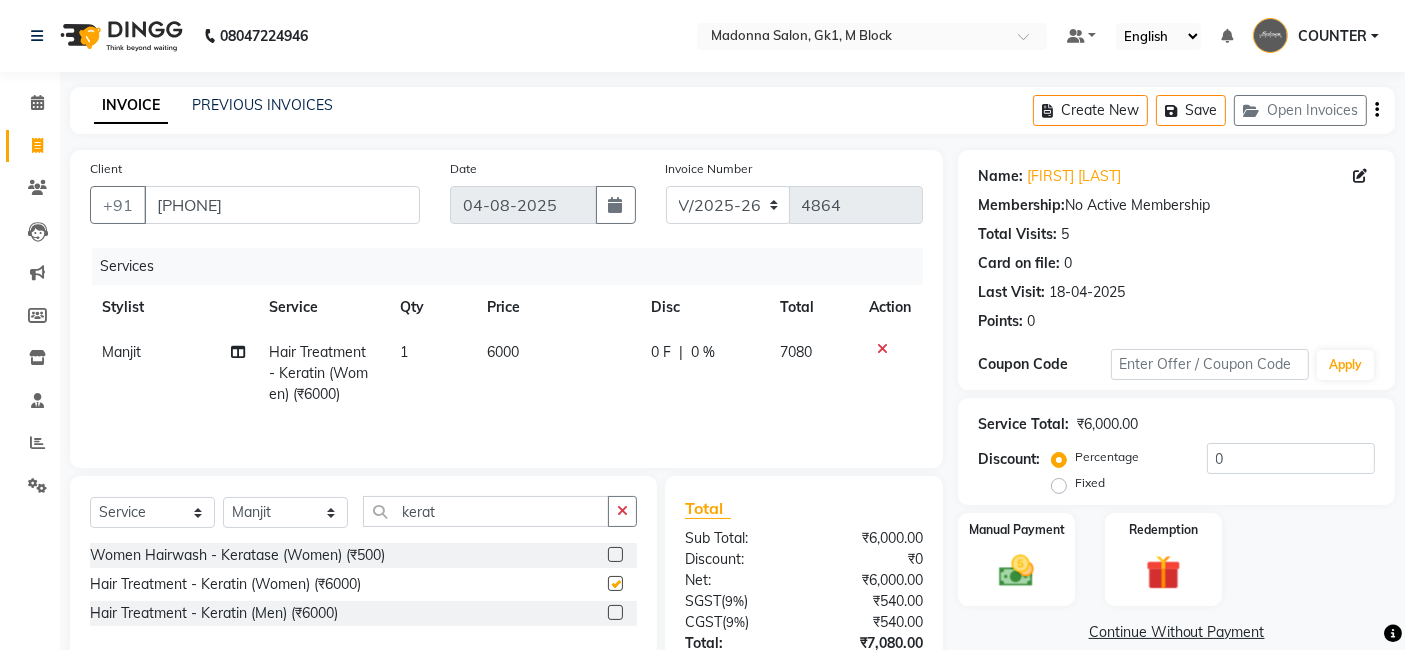 checkbox on "false" 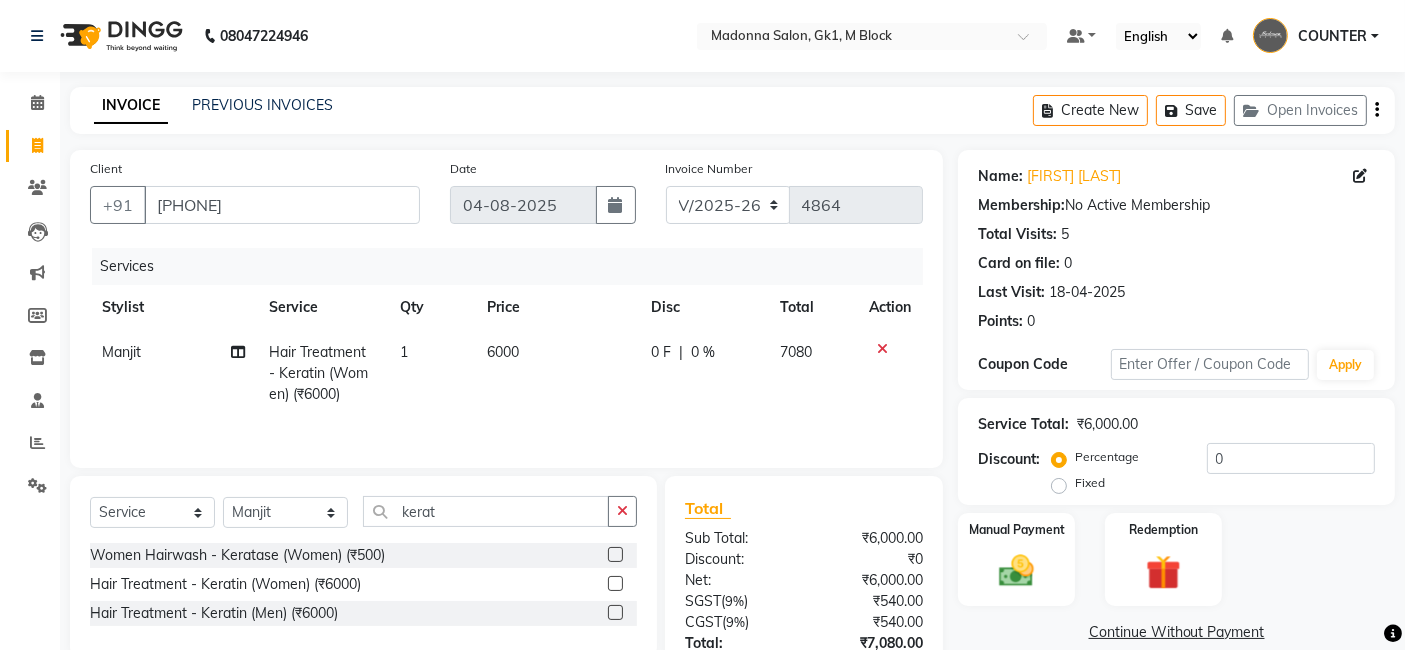 click on "6000" 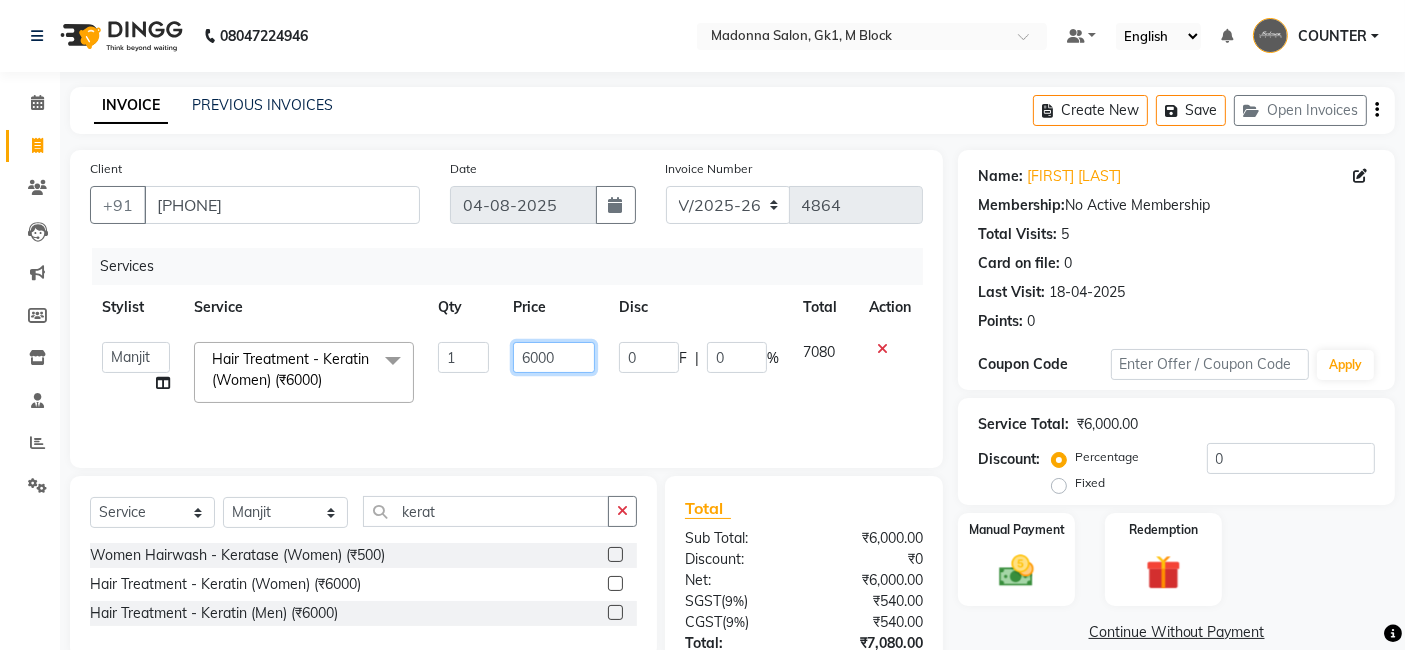 click on "6000" 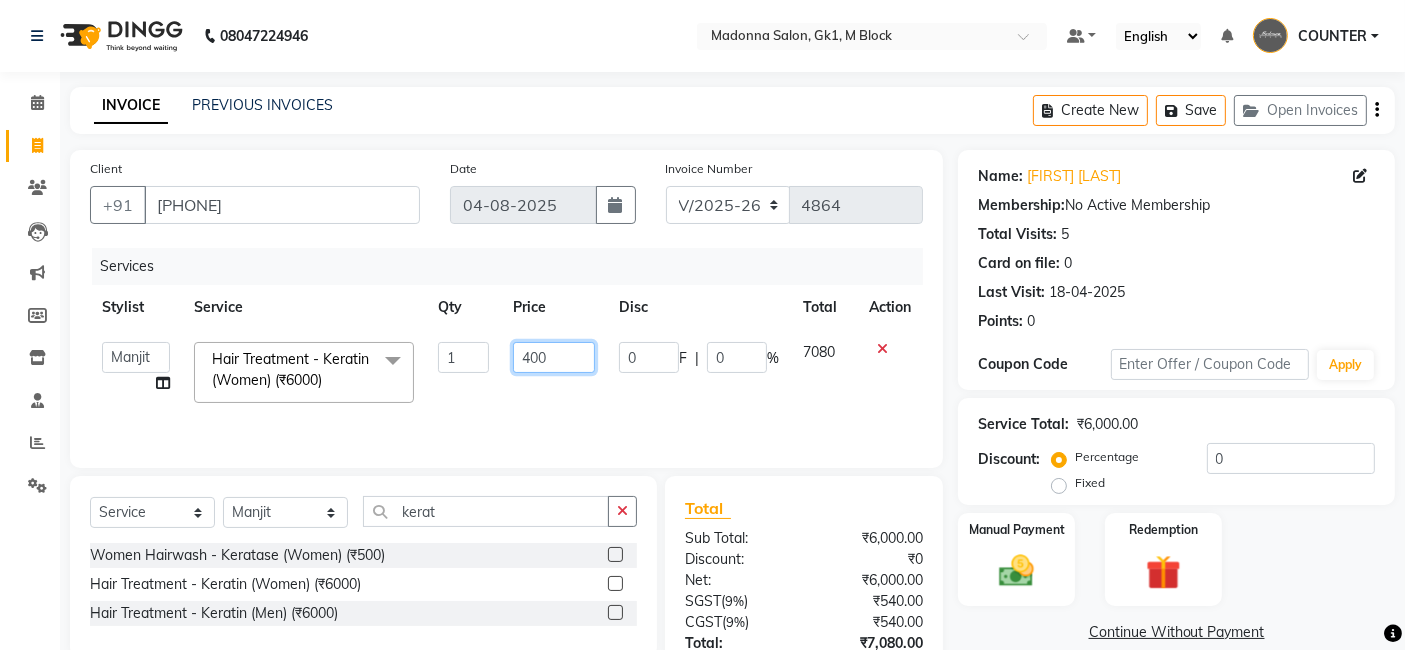 type on "4000" 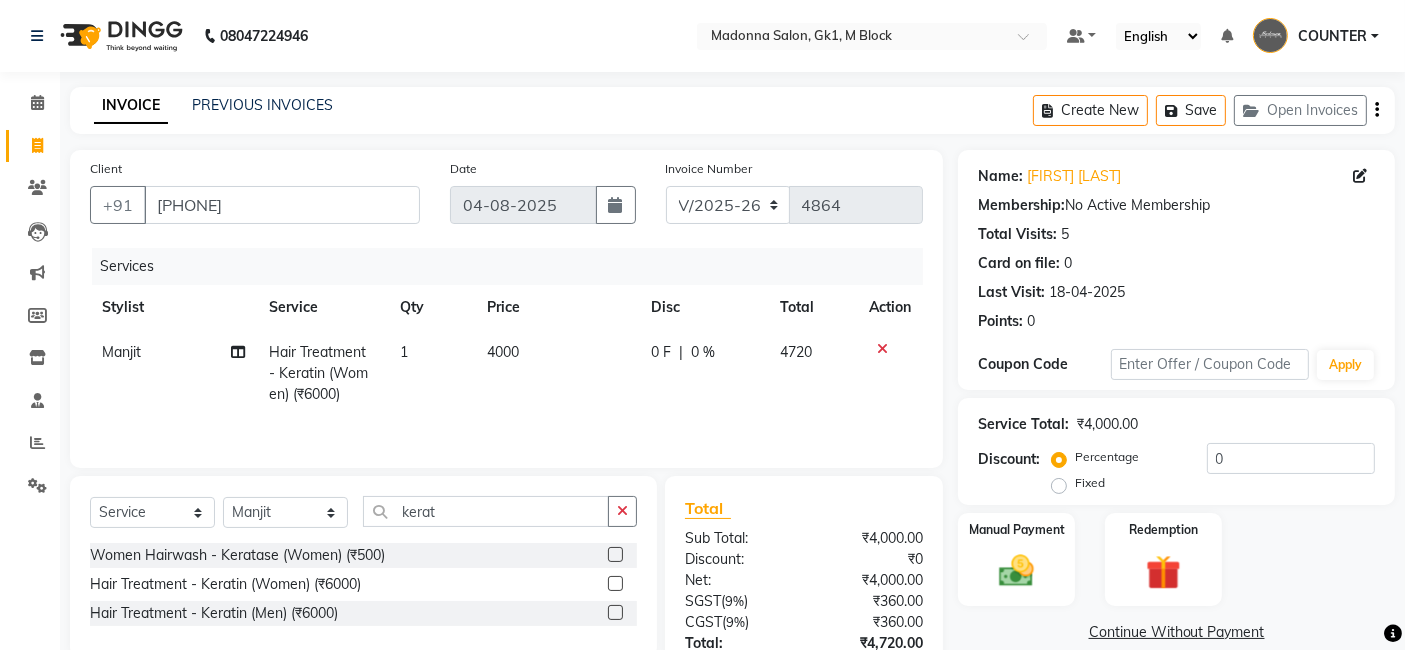 click on "4000" 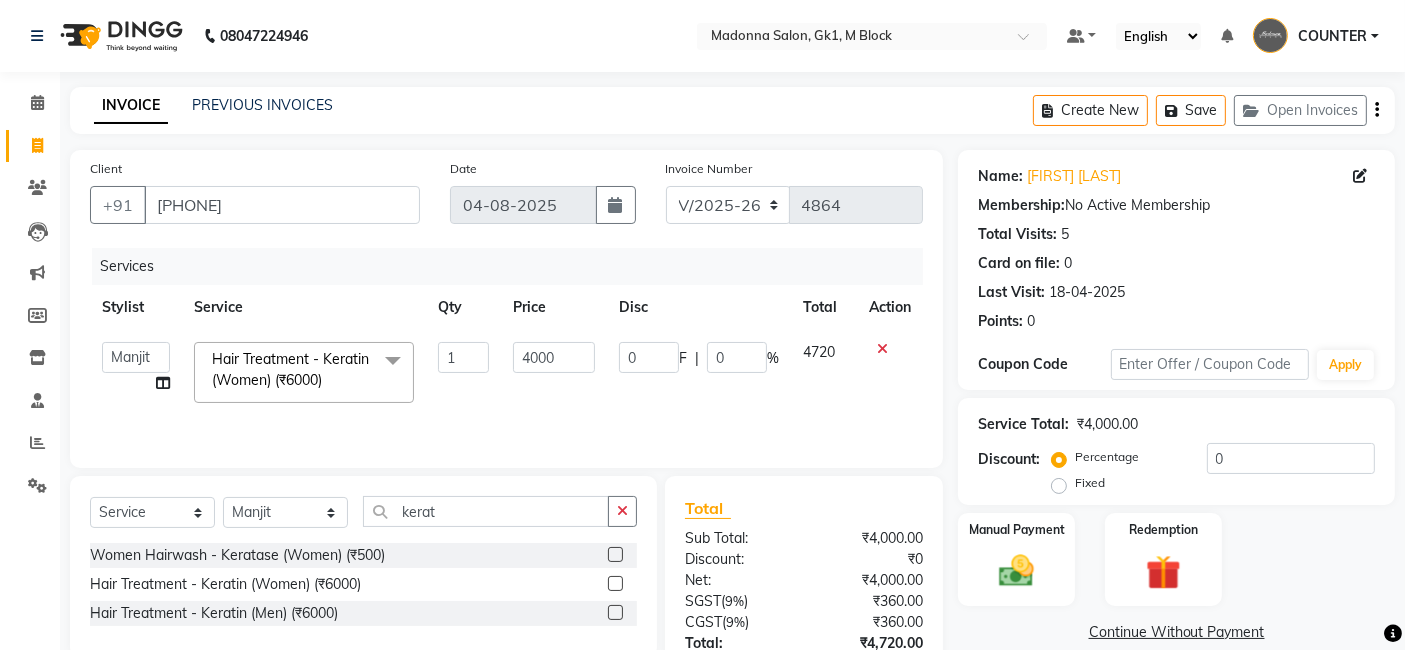 click on "Manual Payment Redemption" 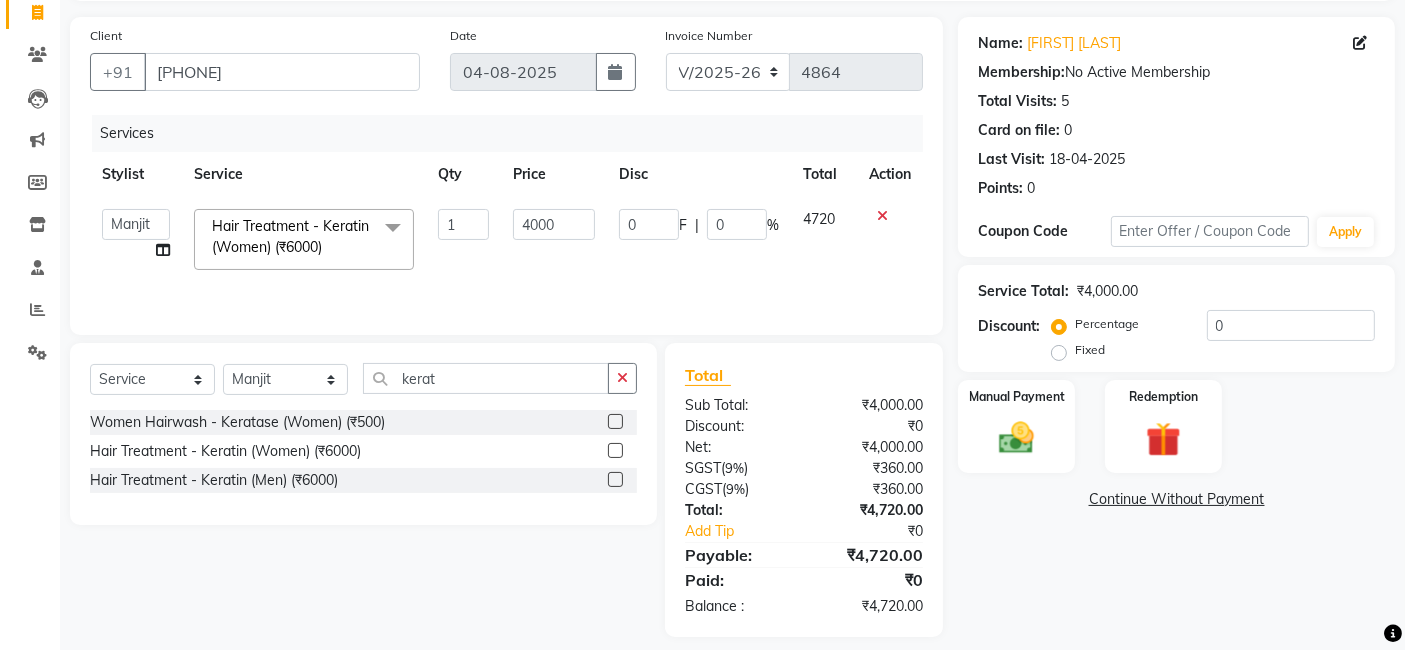 scroll, scrollTop: 148, scrollLeft: 0, axis: vertical 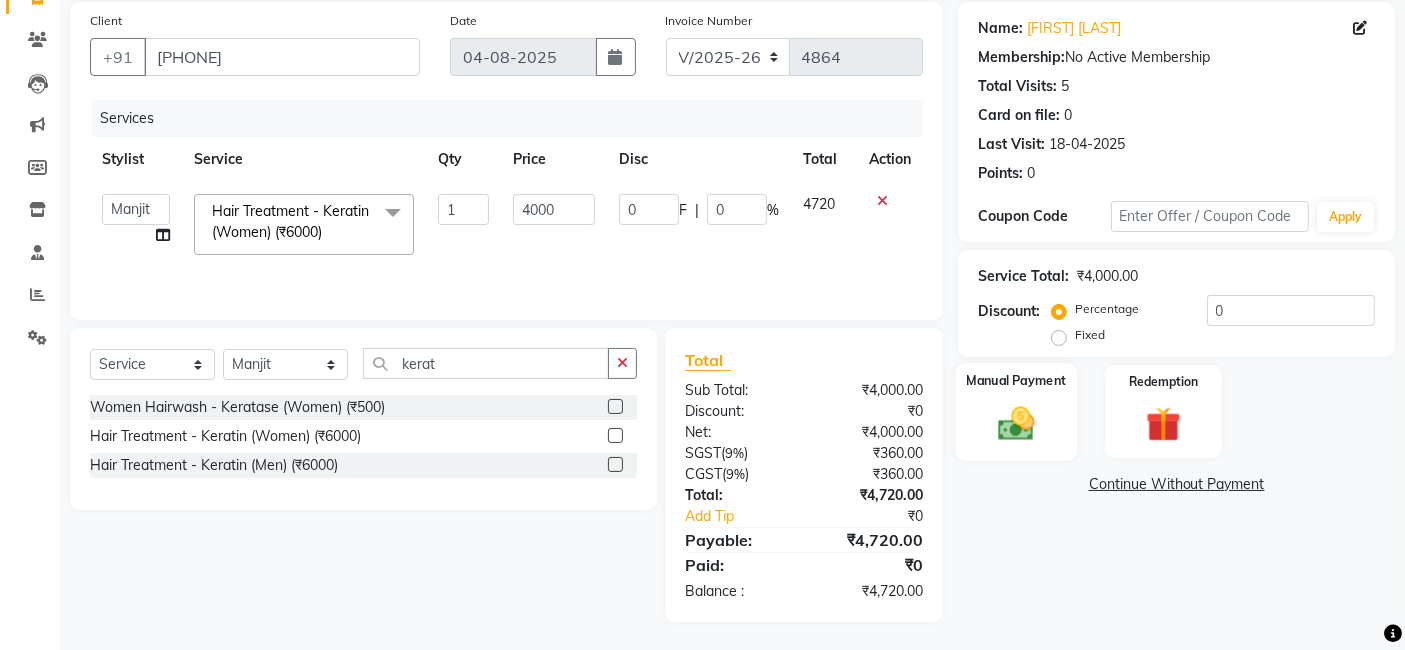 click on "Manual Payment" 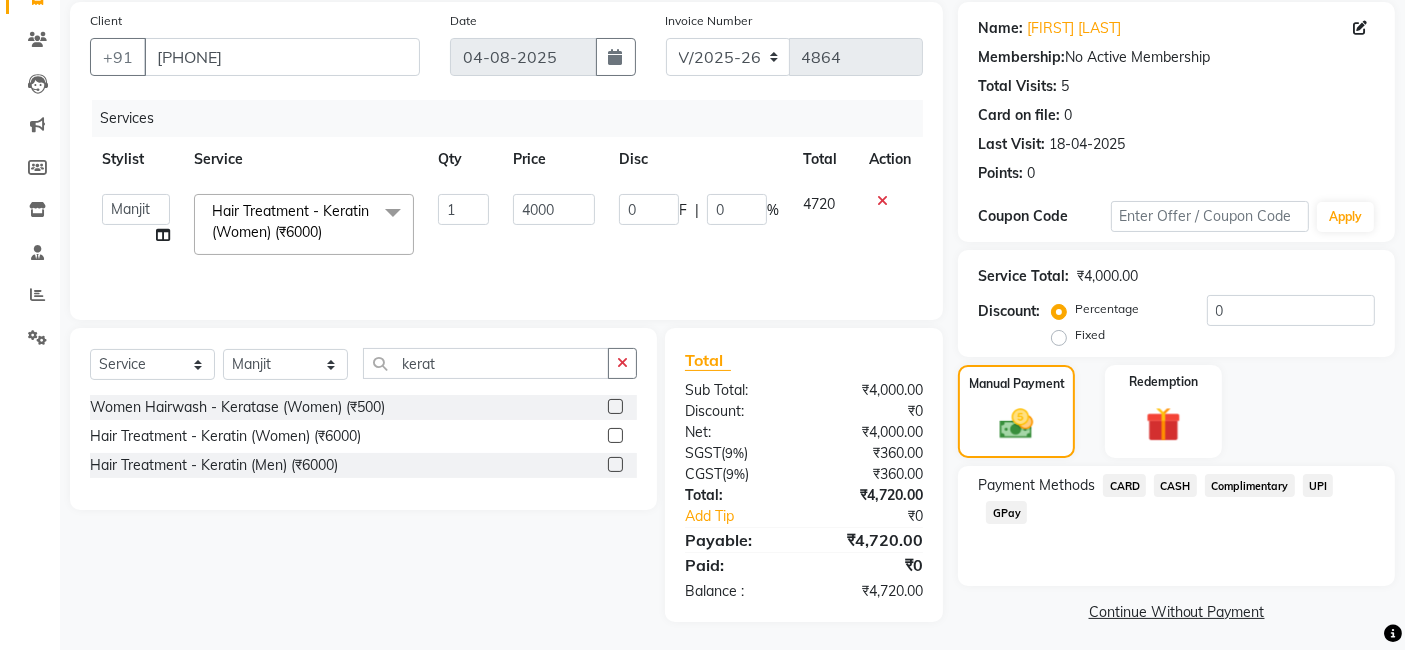 click on "CASH" 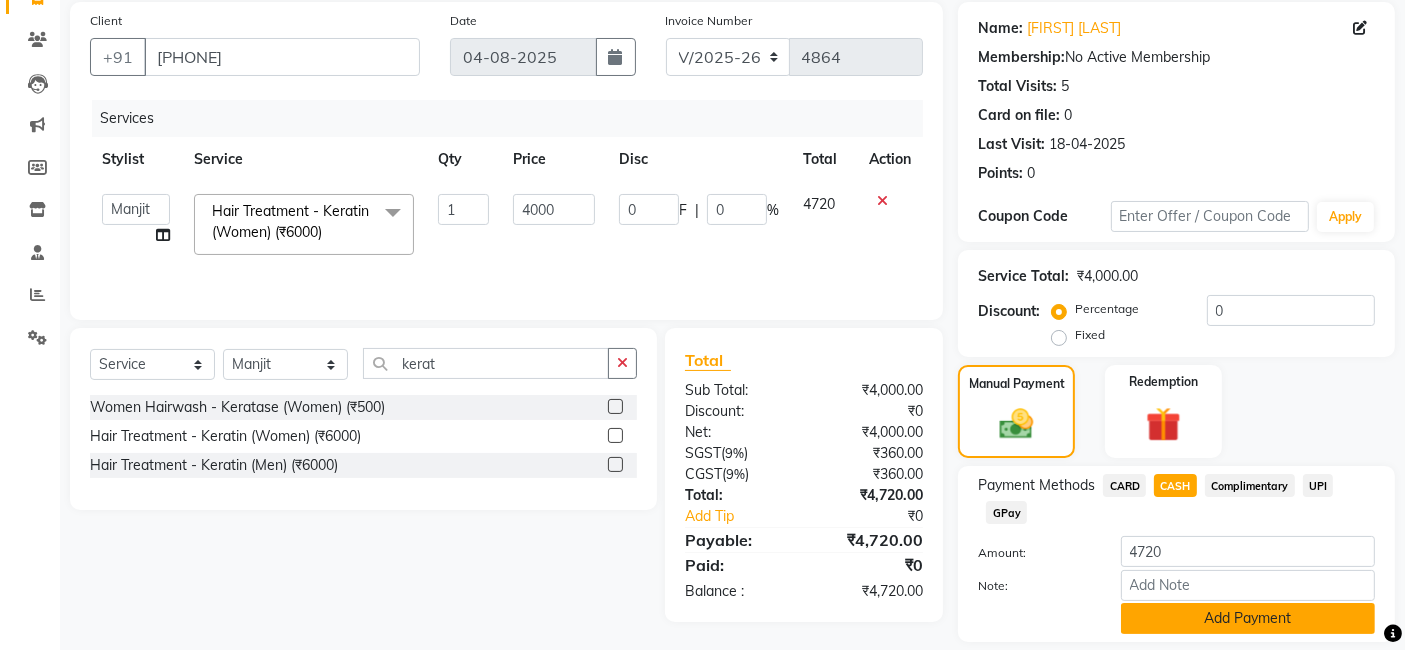 click on "Add Payment" 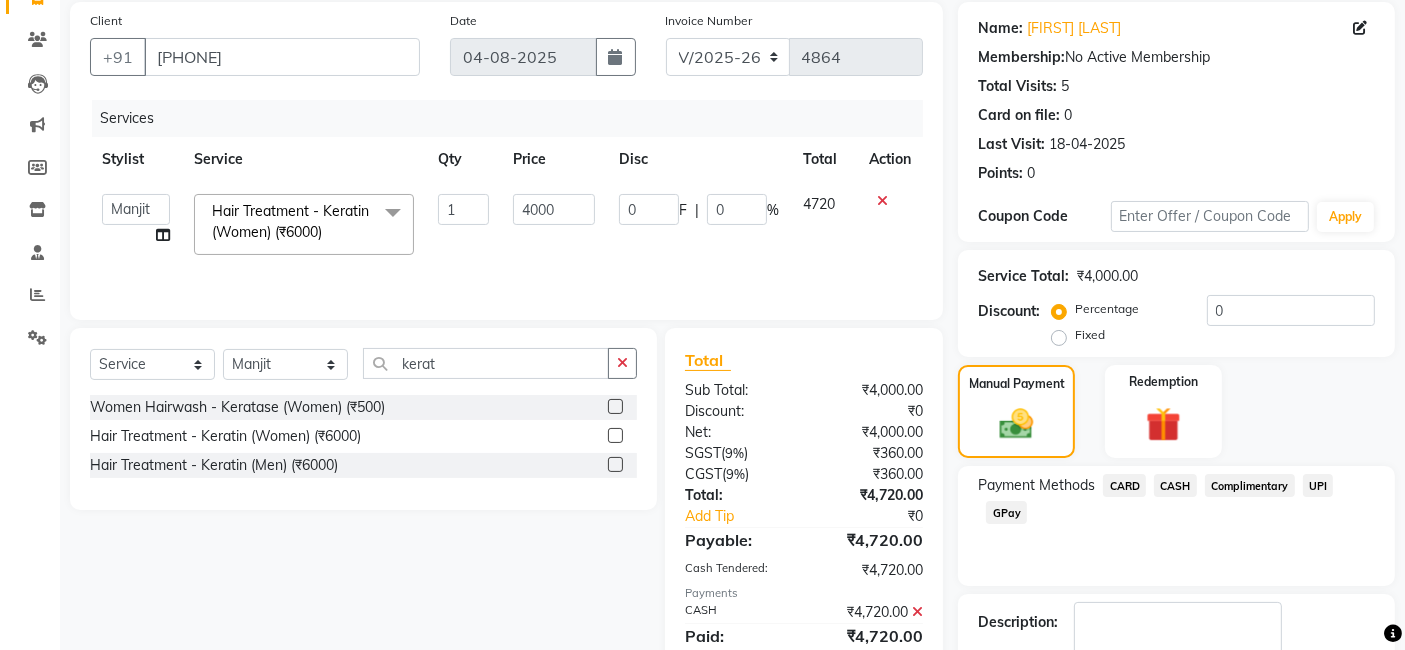 click on "Payment Methods  CARD   CASH   Complimentary   UPI   GPay" 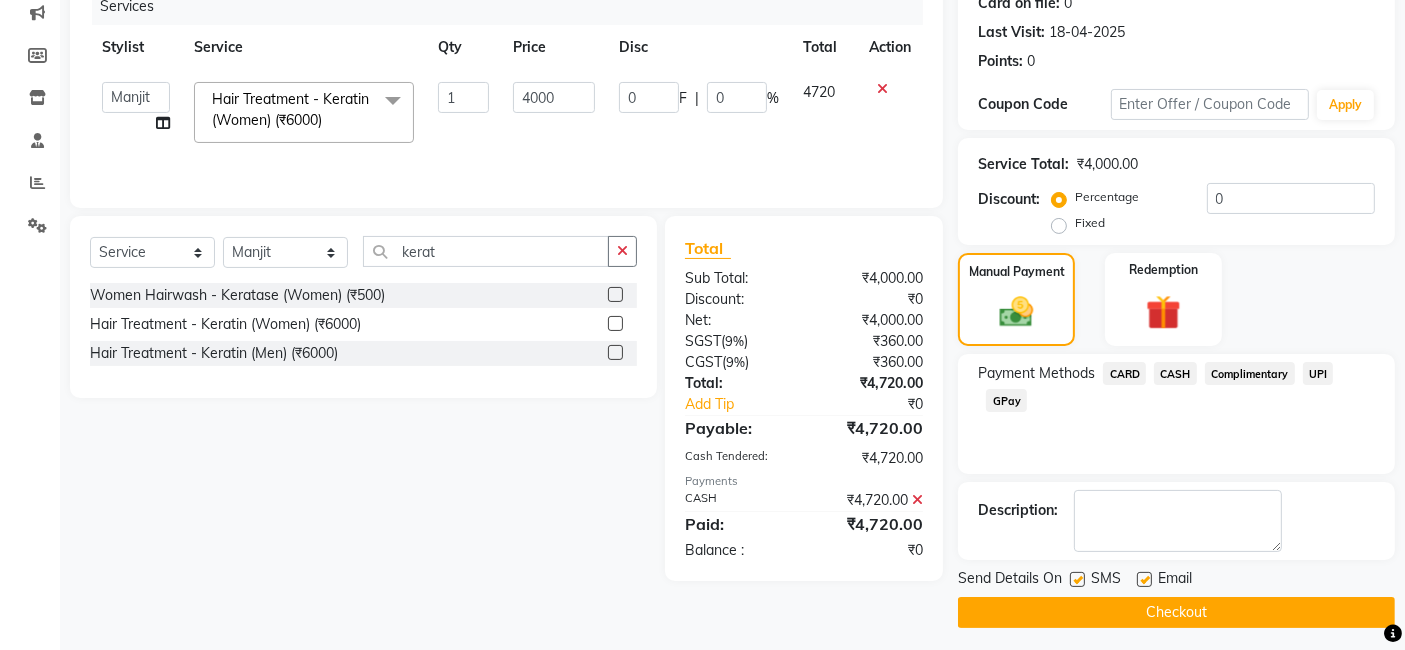 scroll, scrollTop: 266, scrollLeft: 0, axis: vertical 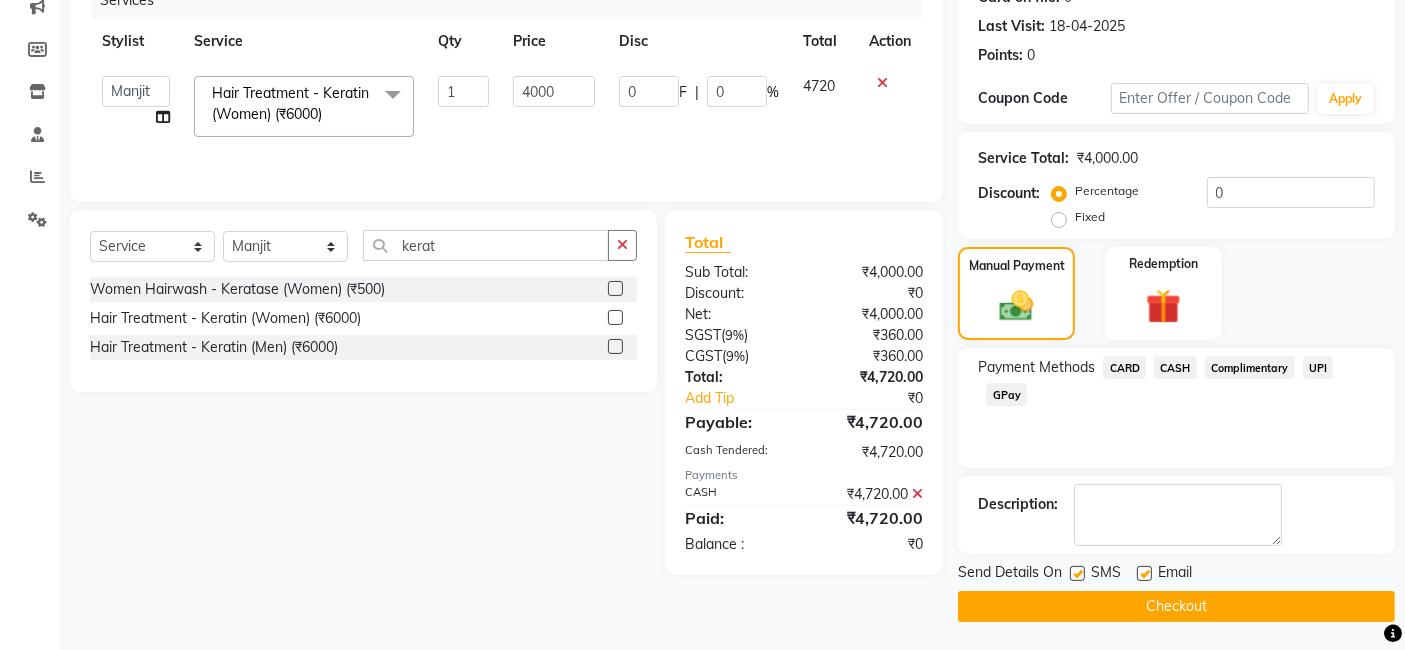 click on "Checkout" 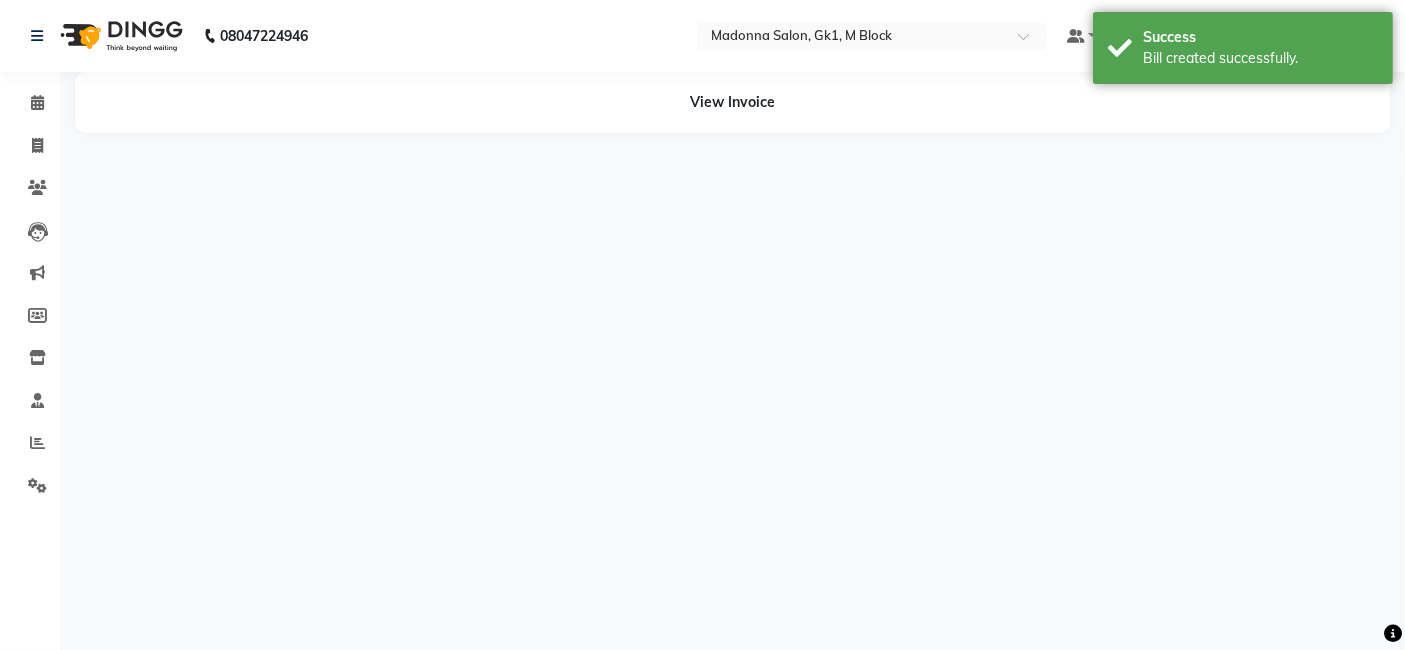 scroll, scrollTop: 0, scrollLeft: 0, axis: both 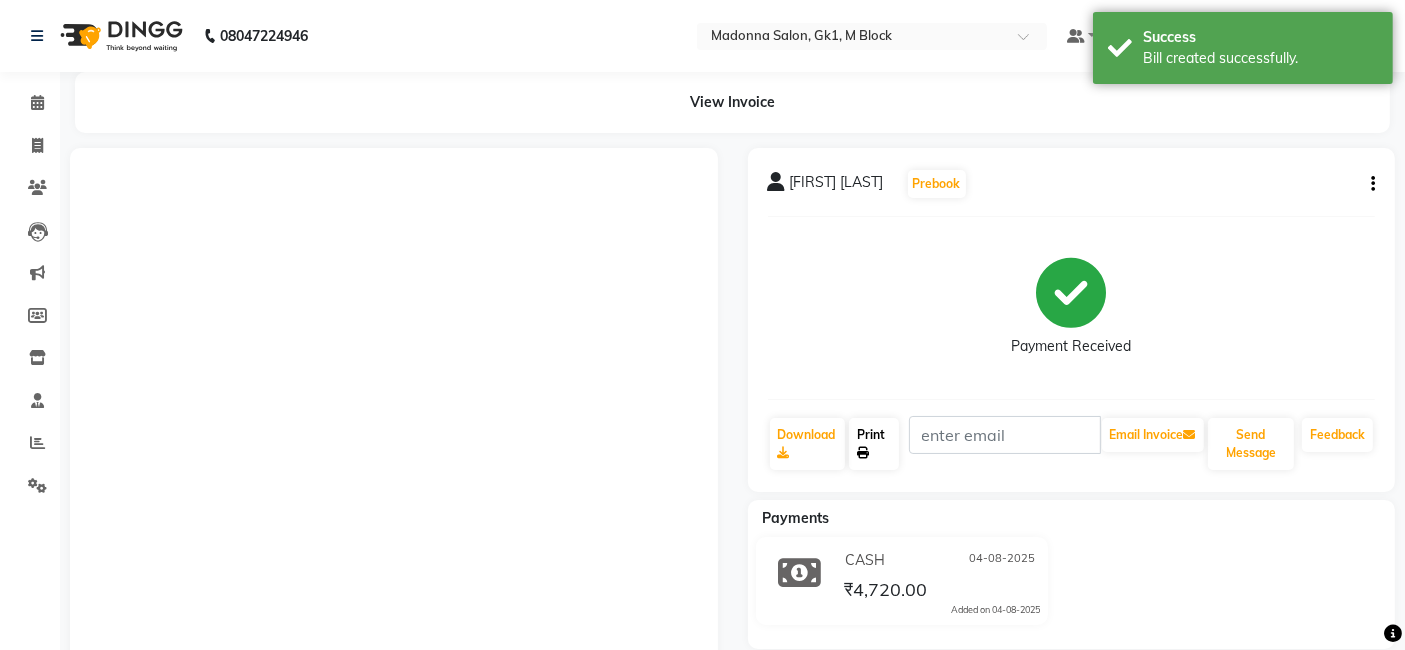 click on "Print" 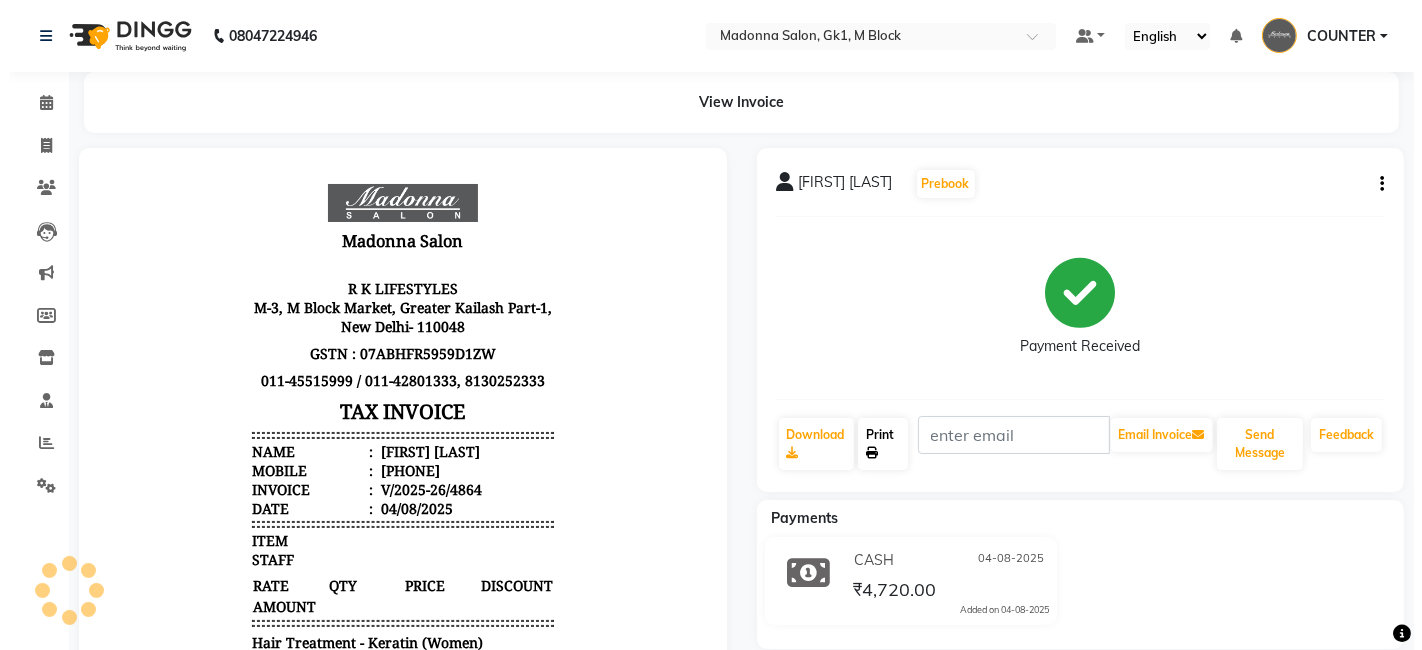 scroll, scrollTop: 0, scrollLeft: 0, axis: both 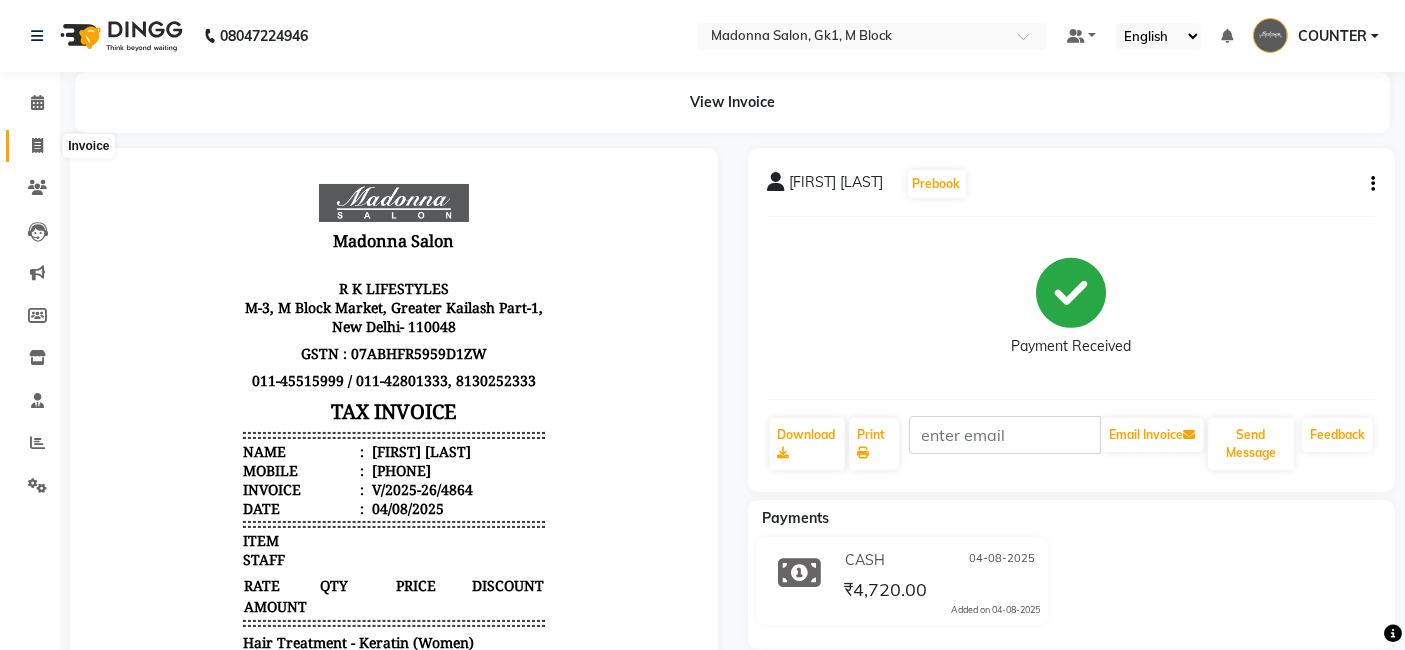click 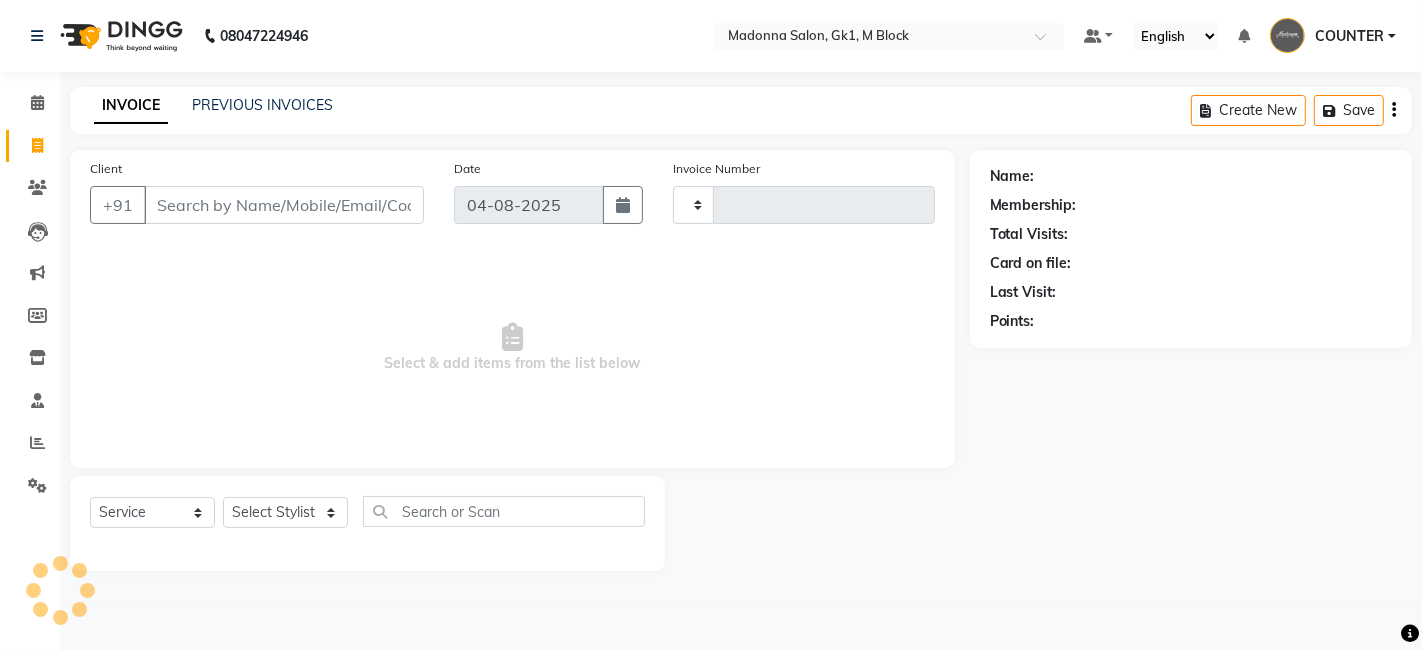 type on "4865" 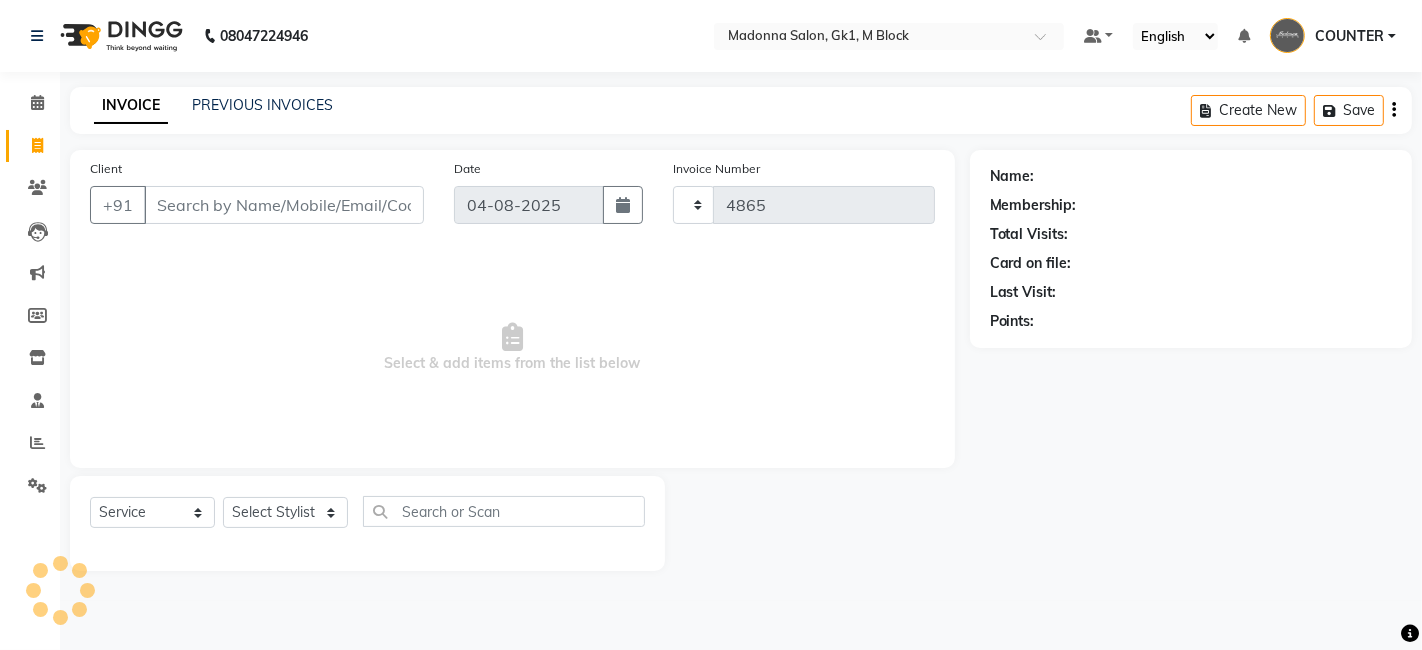 select on "6312" 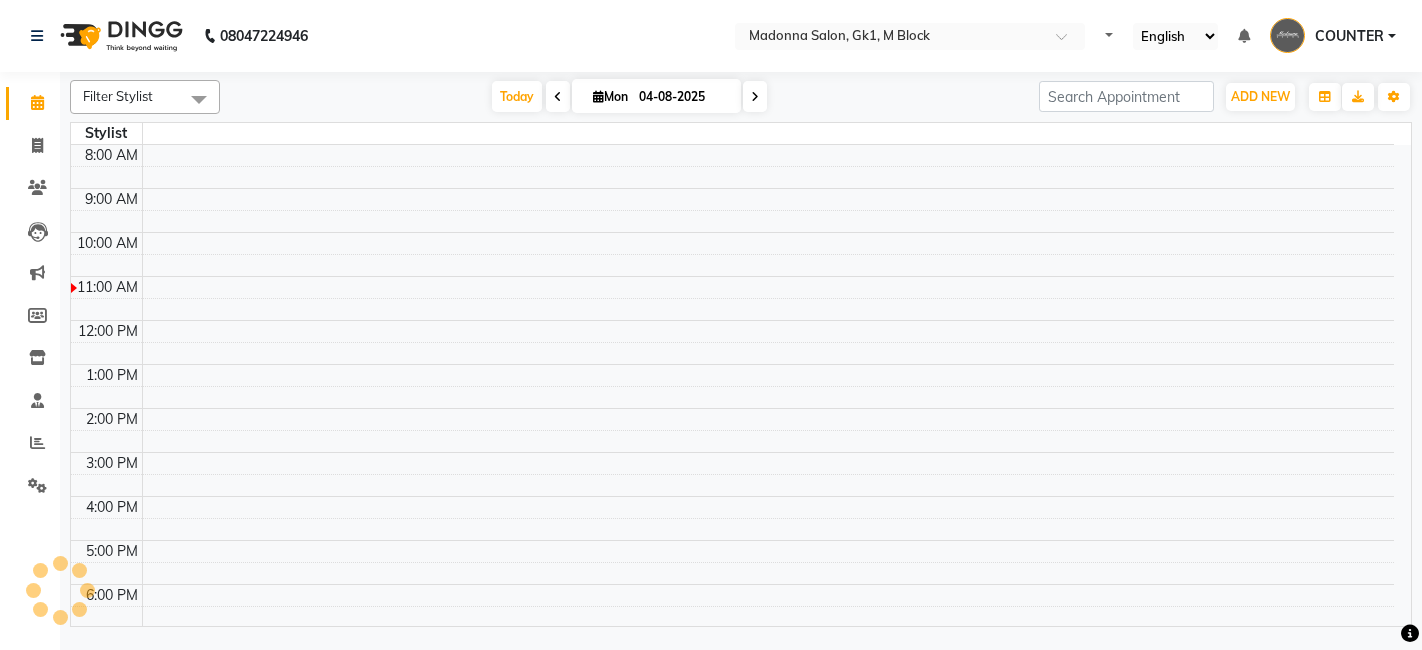 scroll, scrollTop: 0, scrollLeft: 0, axis: both 